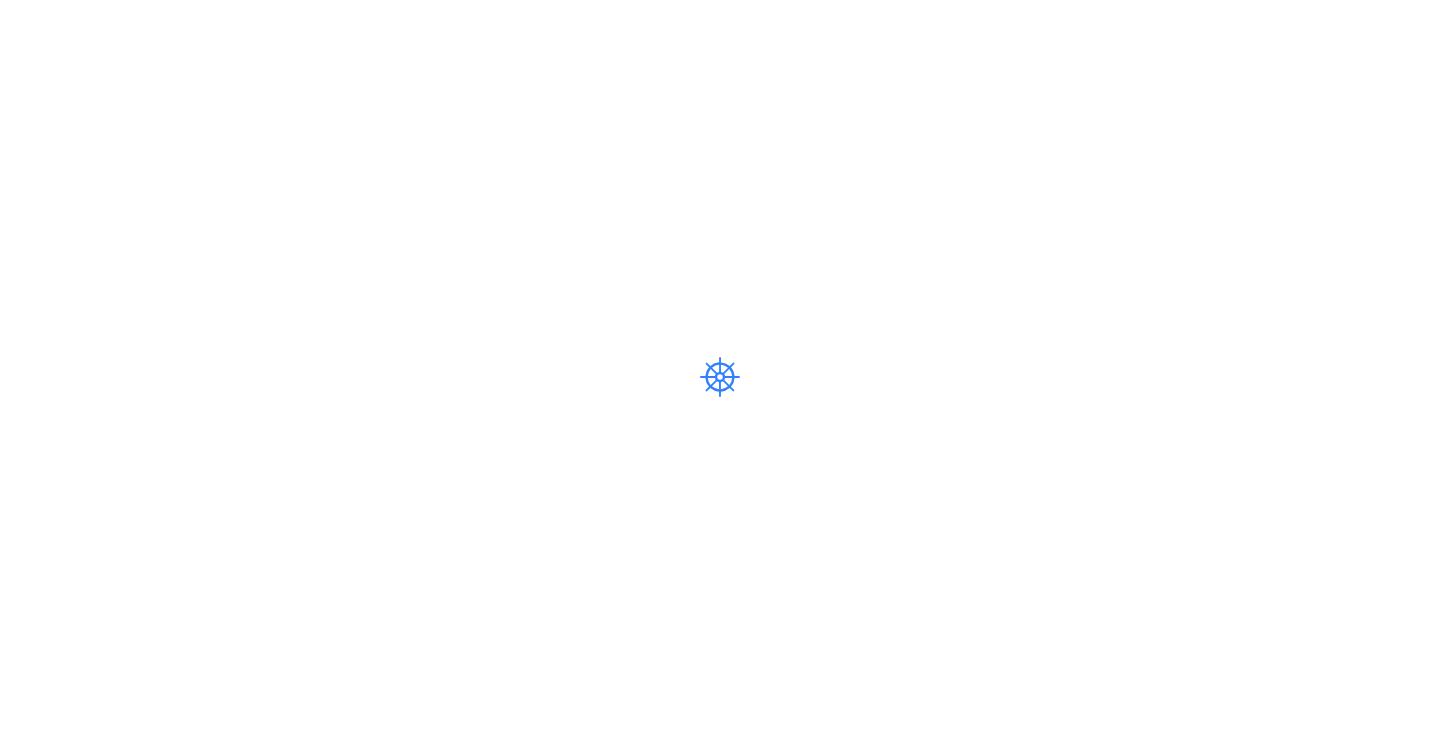 scroll, scrollTop: 0, scrollLeft: 0, axis: both 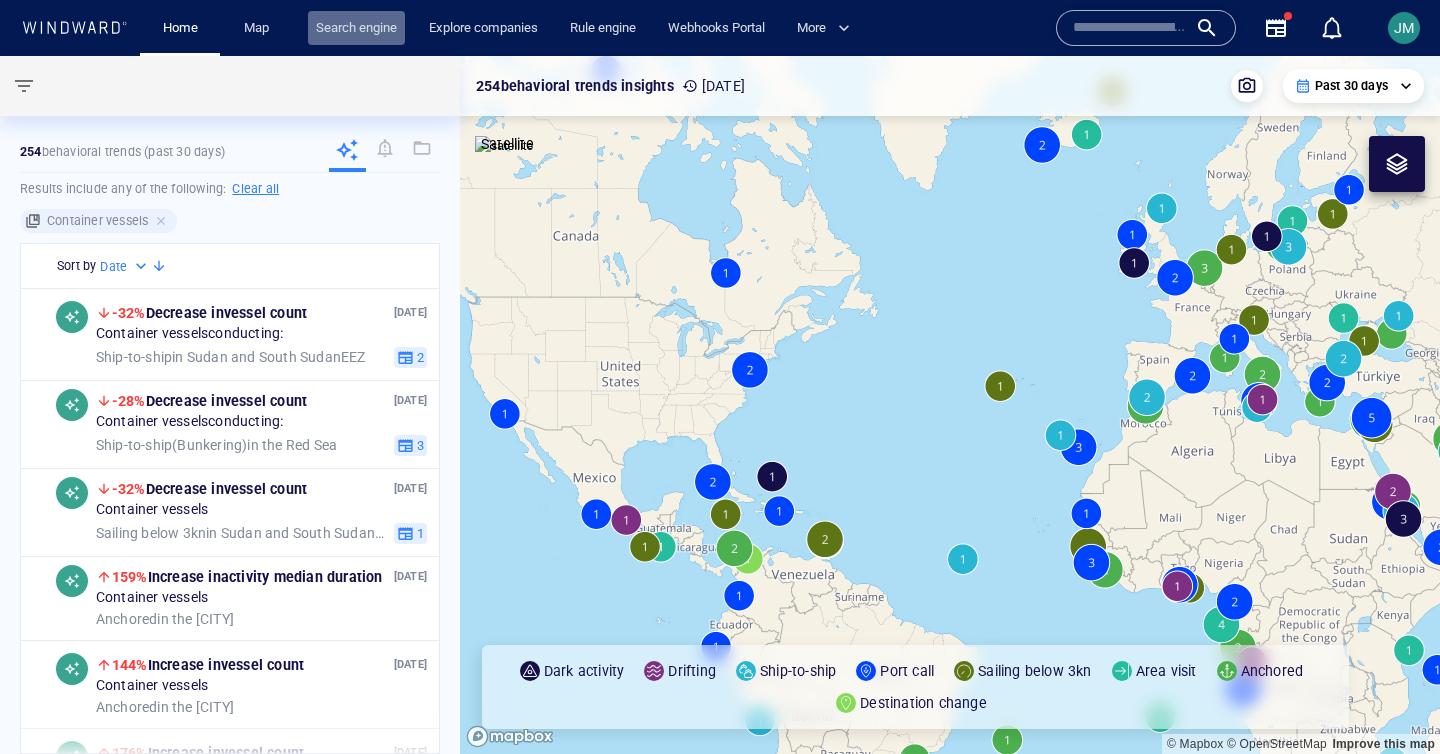 click on "Search engine" at bounding box center (356, 28) 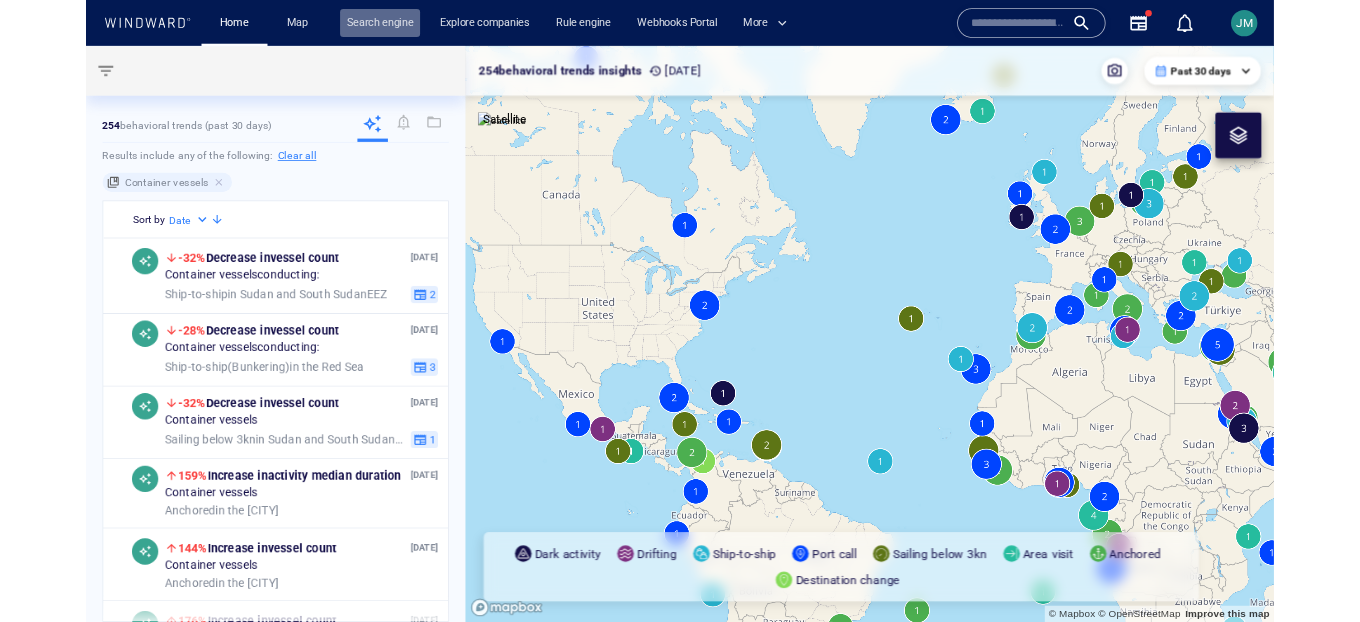 scroll, scrollTop: 0, scrollLeft: 0, axis: both 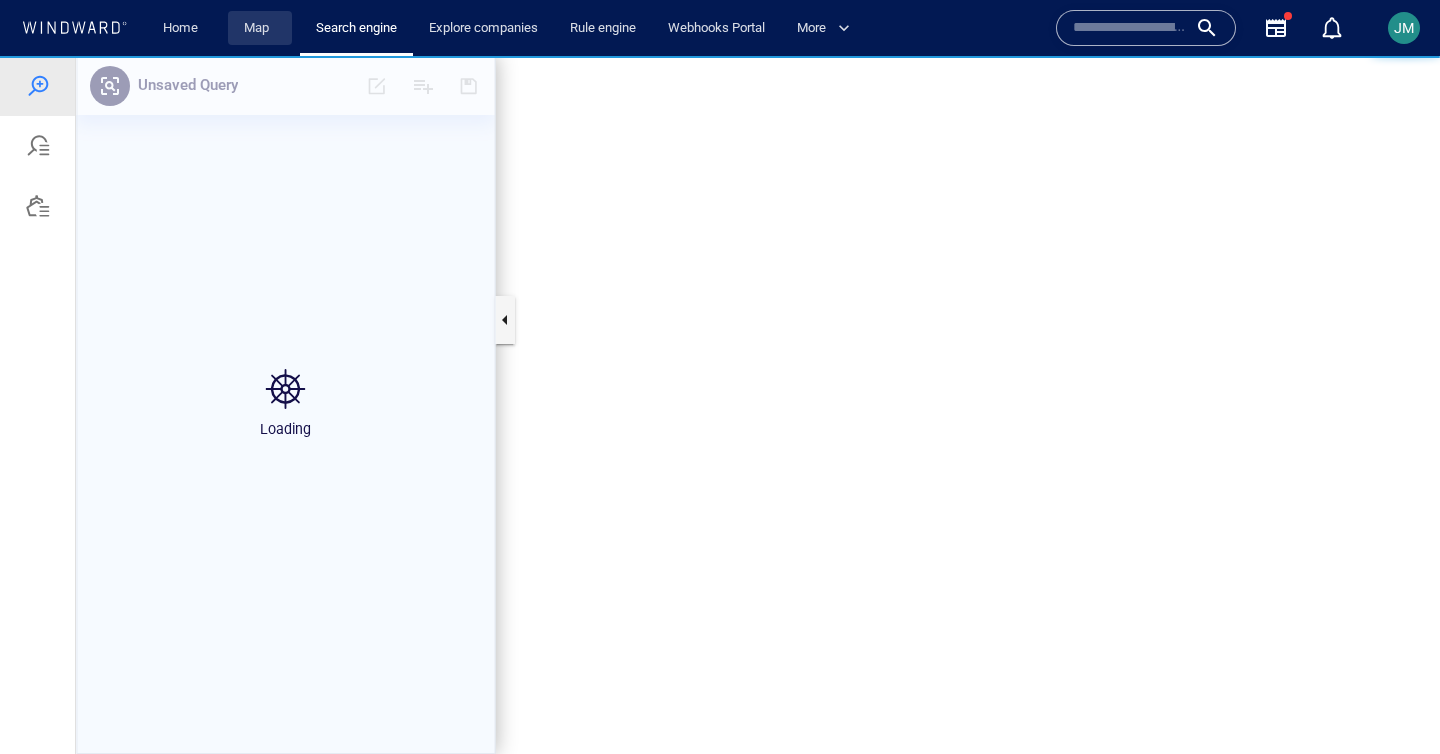 click on "Map" at bounding box center (260, 28) 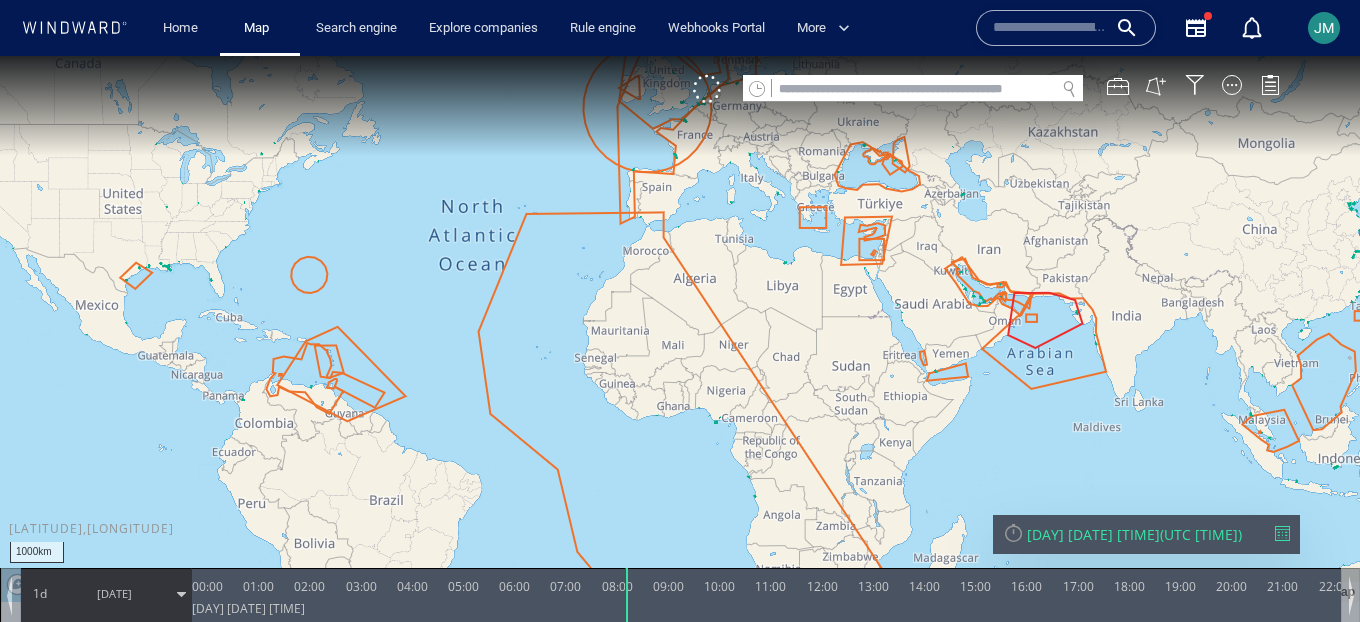 click 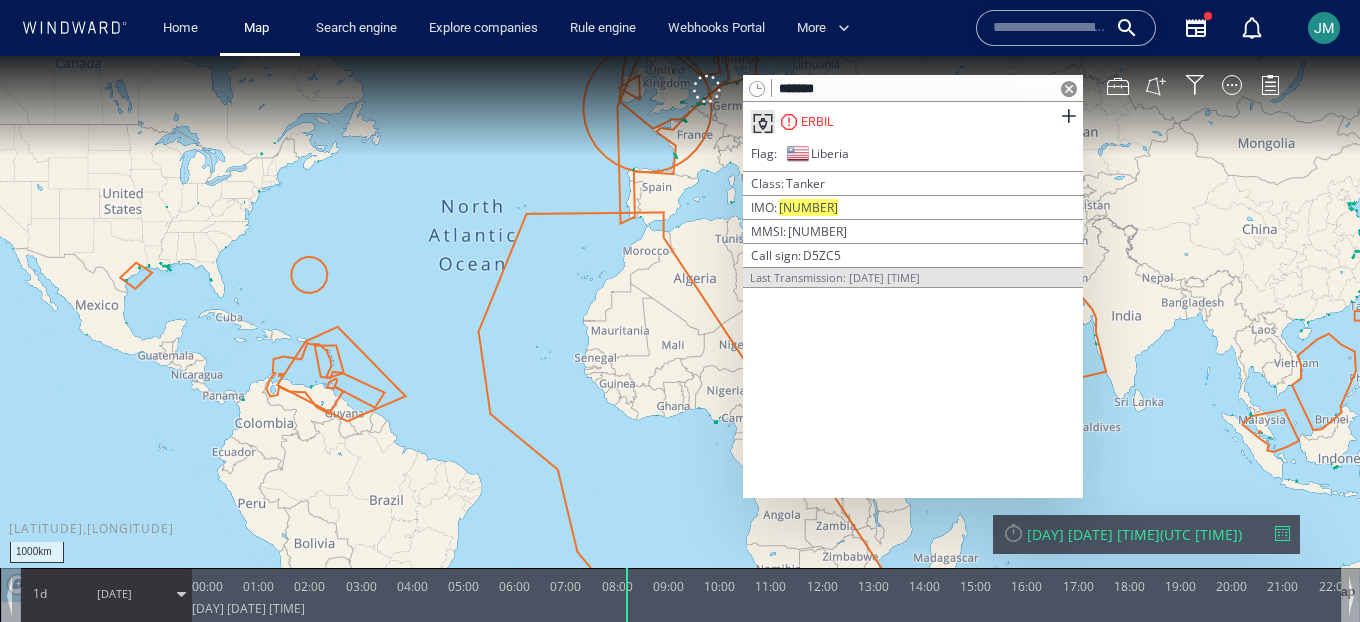 type on "*******" 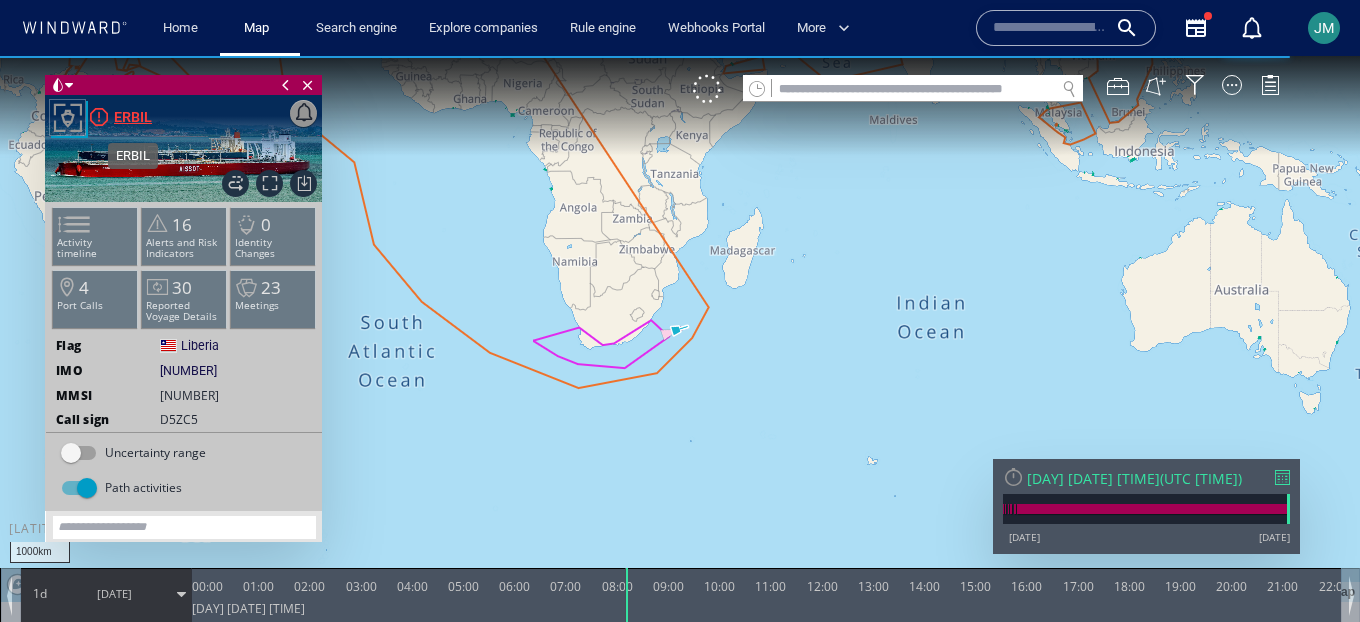 click on "ERBIL" at bounding box center [133, 117] 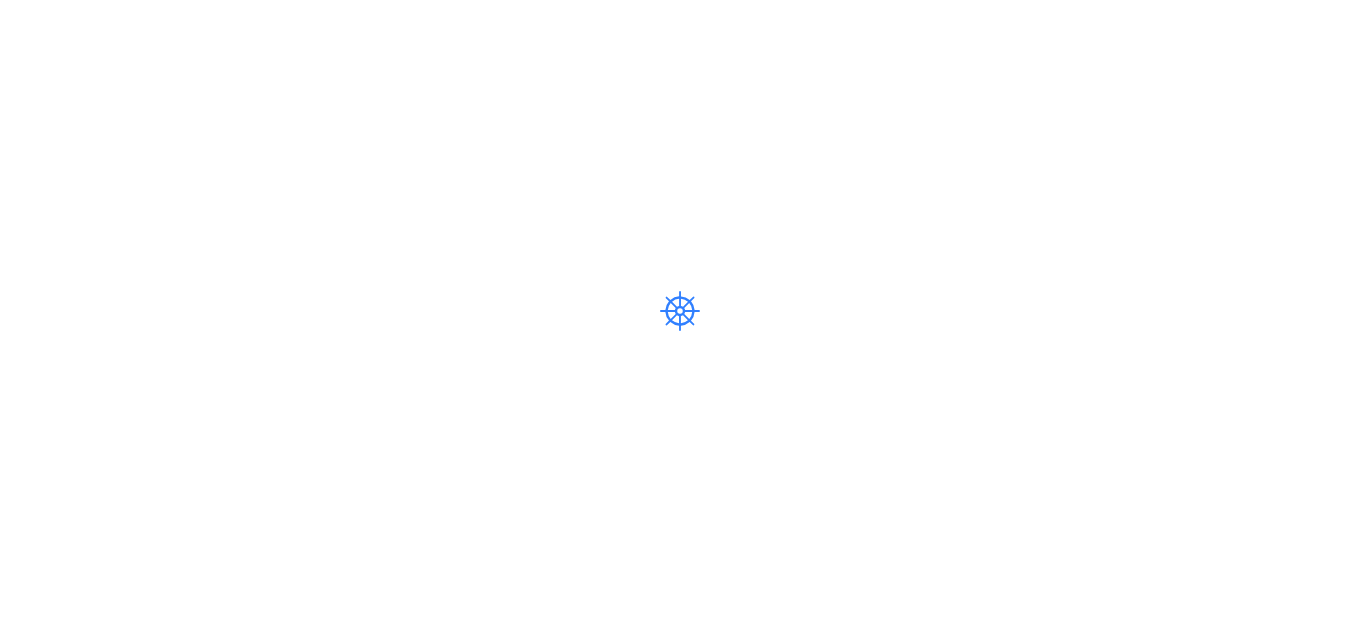 scroll, scrollTop: 0, scrollLeft: 0, axis: both 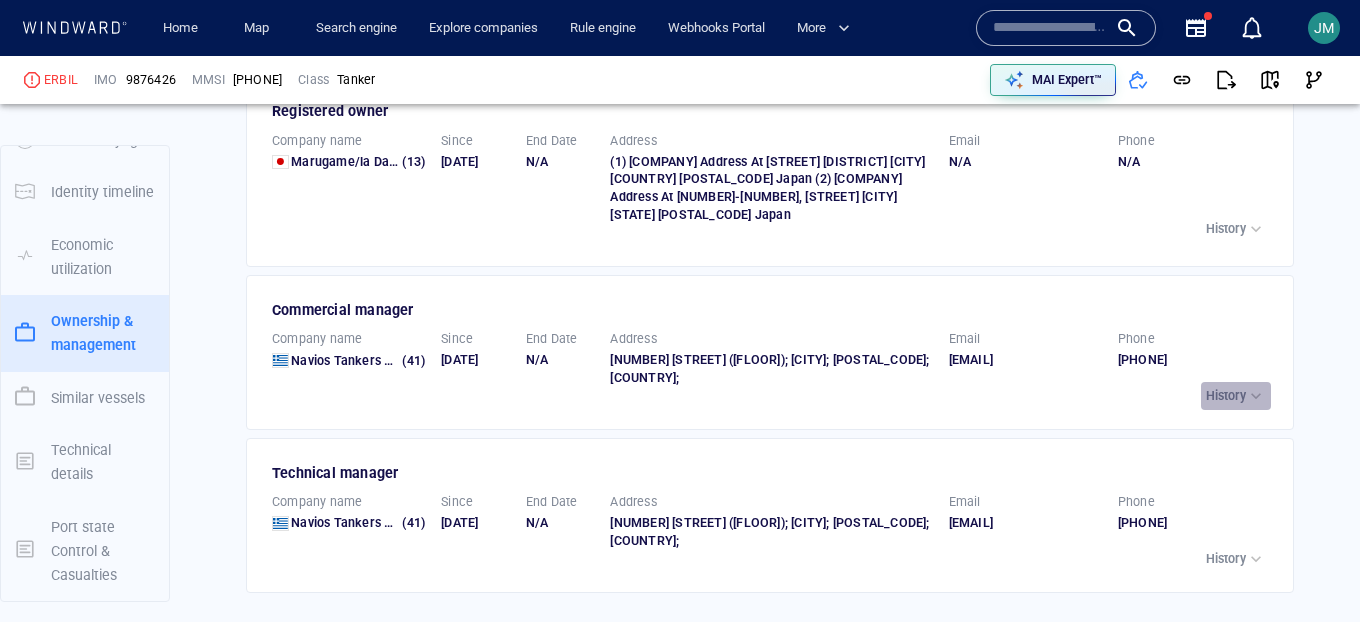click on "History" at bounding box center [1226, 396] 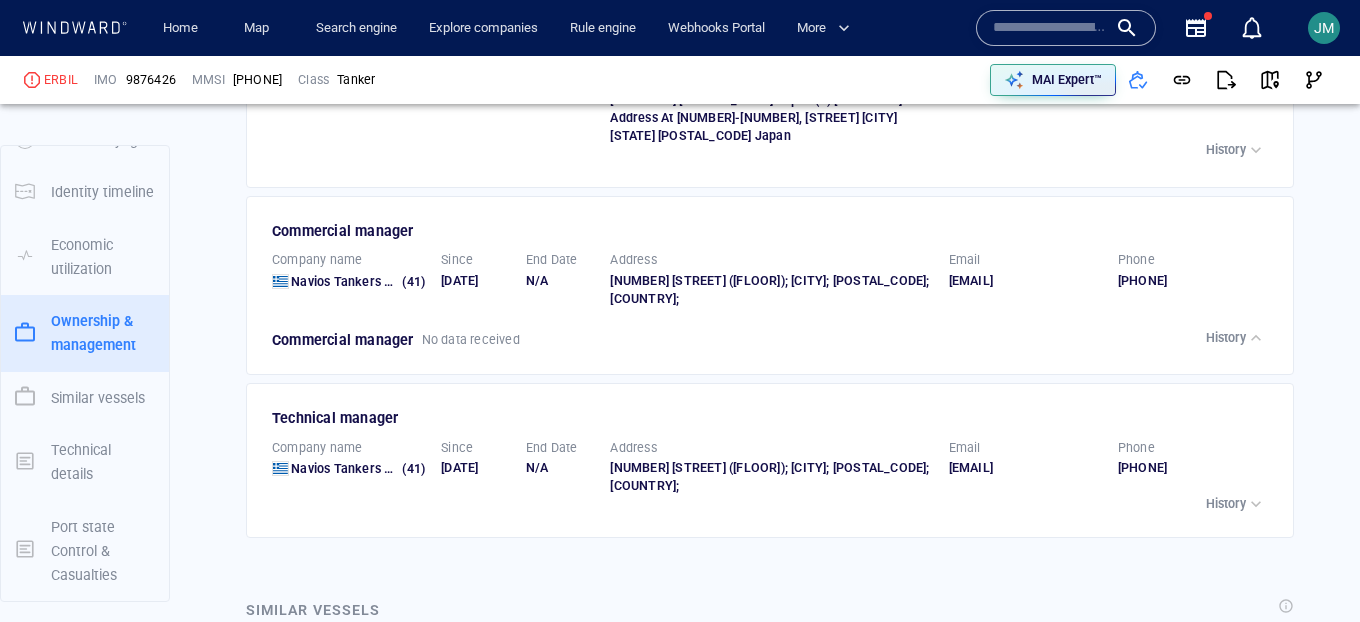 scroll, scrollTop: 3439, scrollLeft: 0, axis: vertical 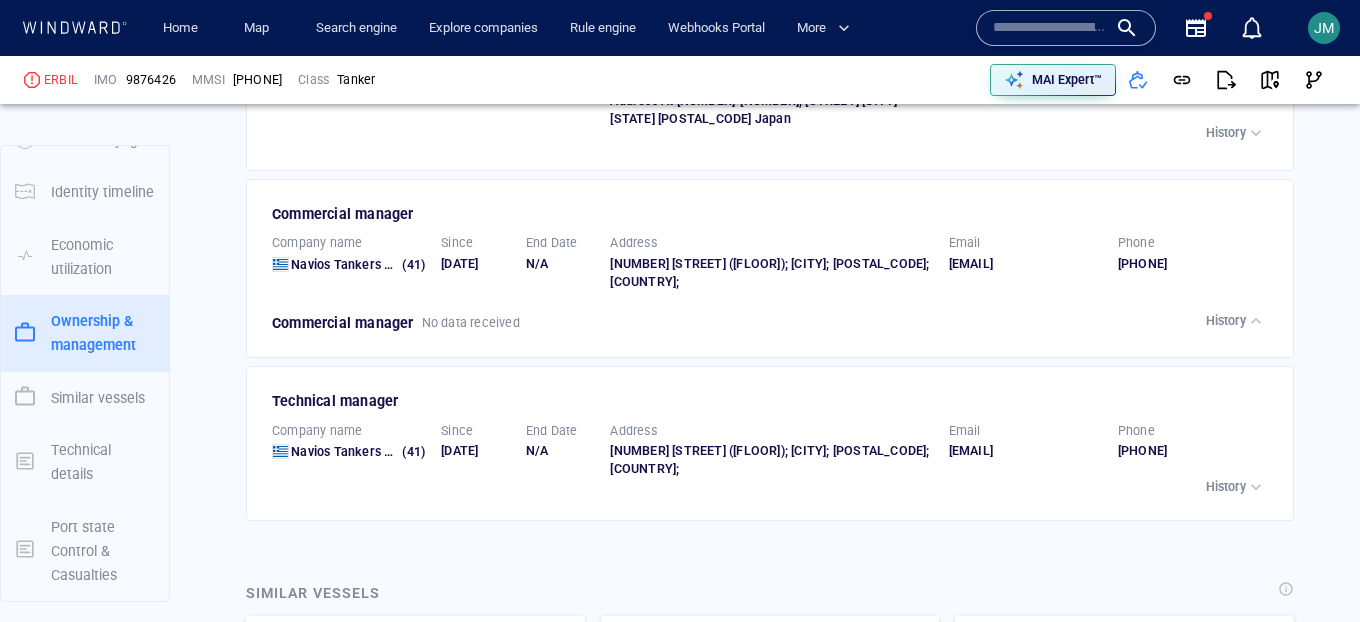 click at bounding box center [1256, 487] 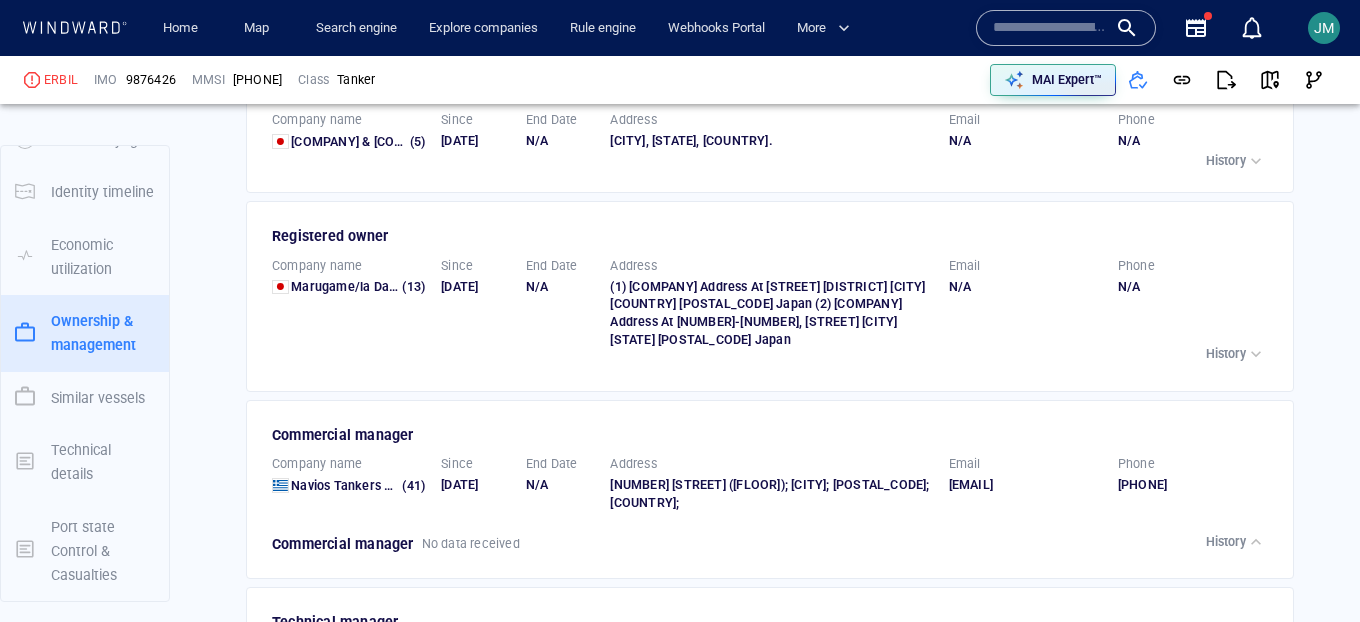 scroll, scrollTop: 3202, scrollLeft: 0, axis: vertical 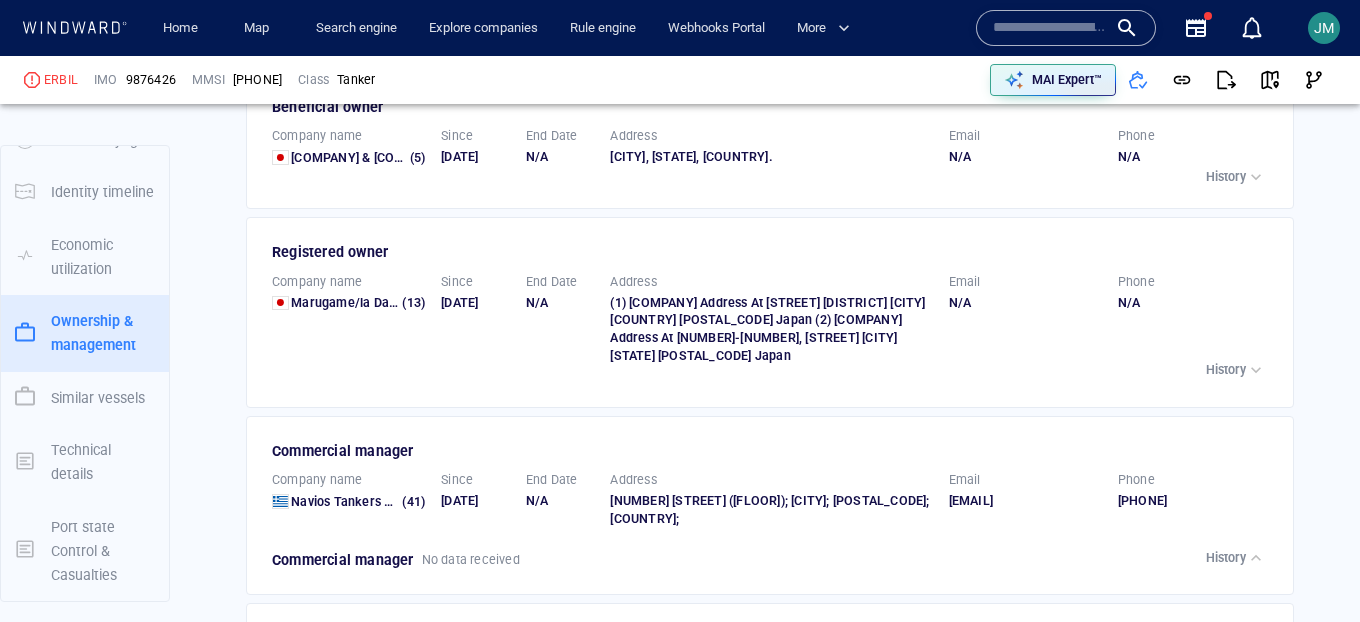 click on "History" at bounding box center [1226, 370] 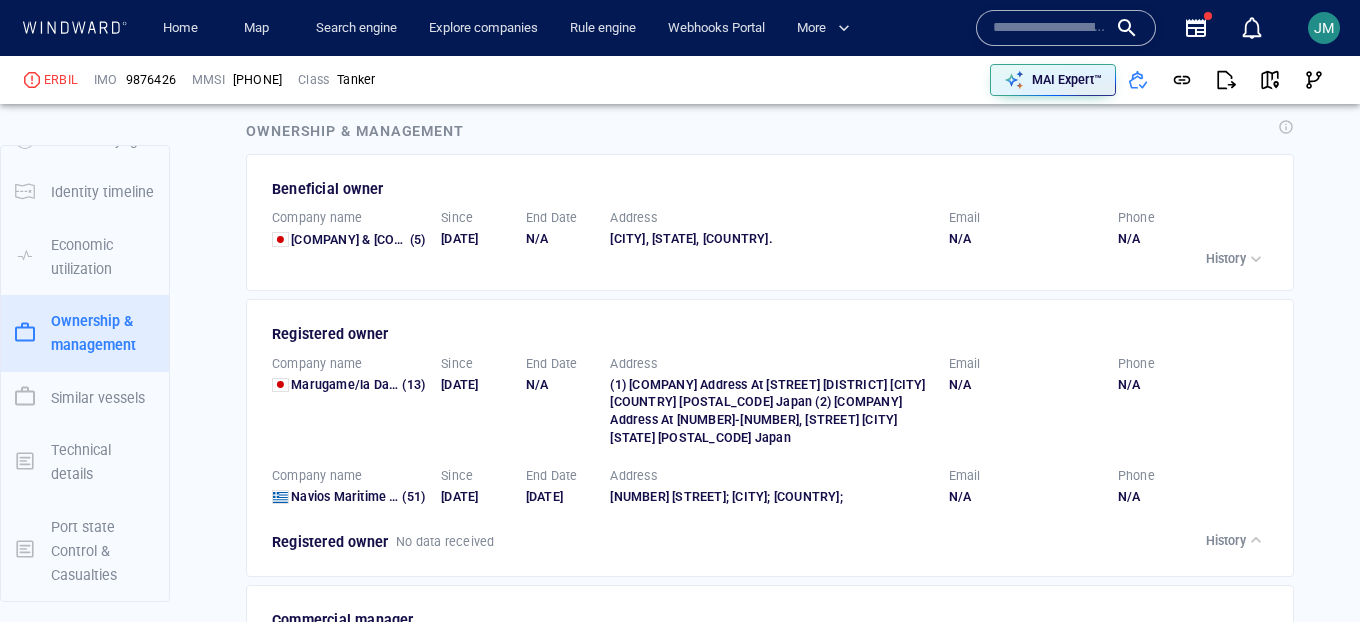 scroll, scrollTop: 3058, scrollLeft: 0, axis: vertical 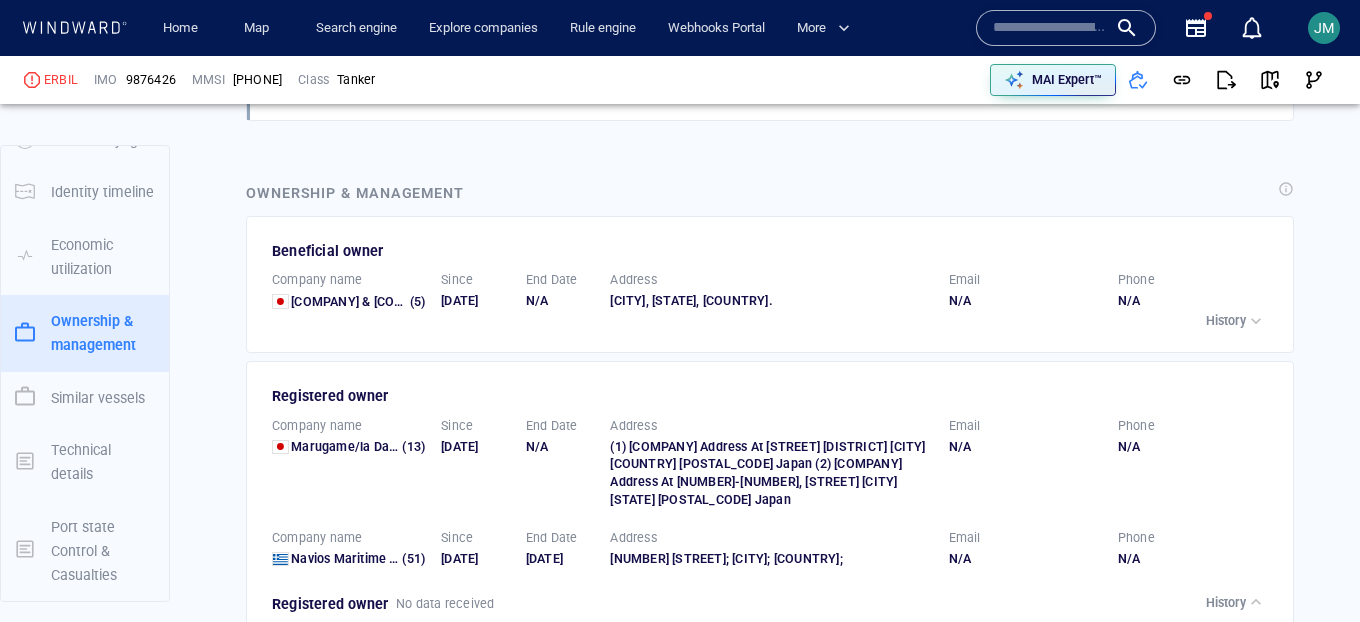 click on "History" at bounding box center [1226, 321] 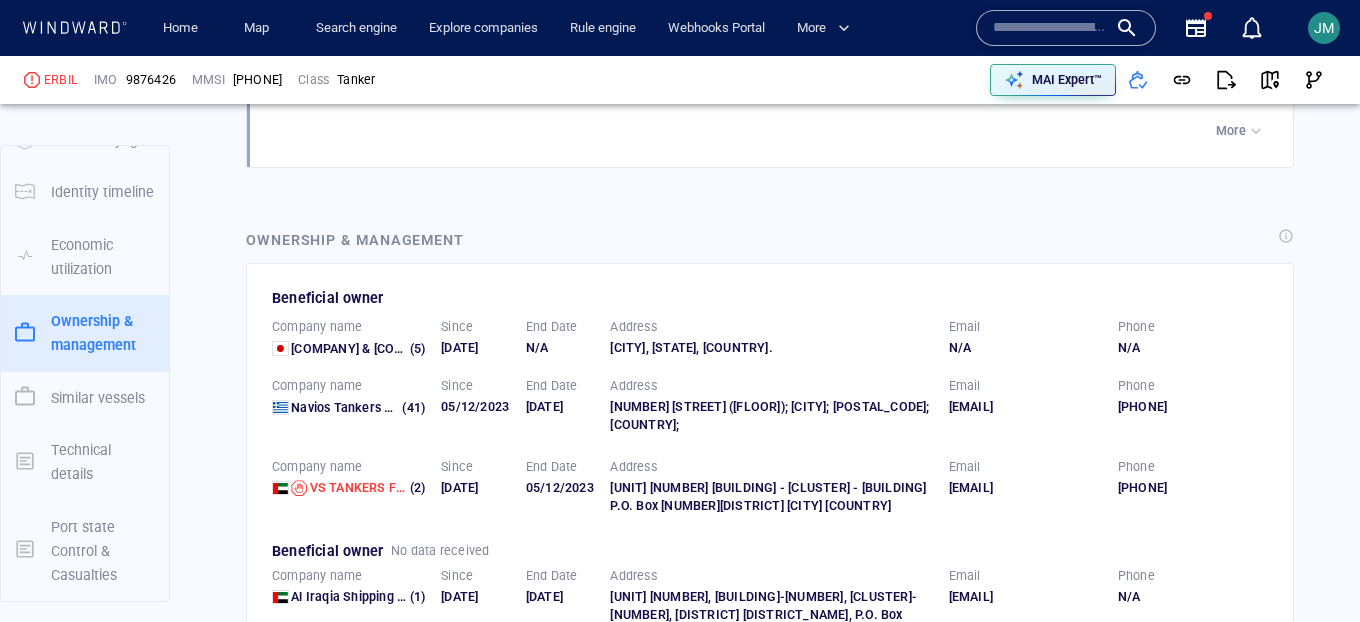 scroll, scrollTop: 3002, scrollLeft: 0, axis: vertical 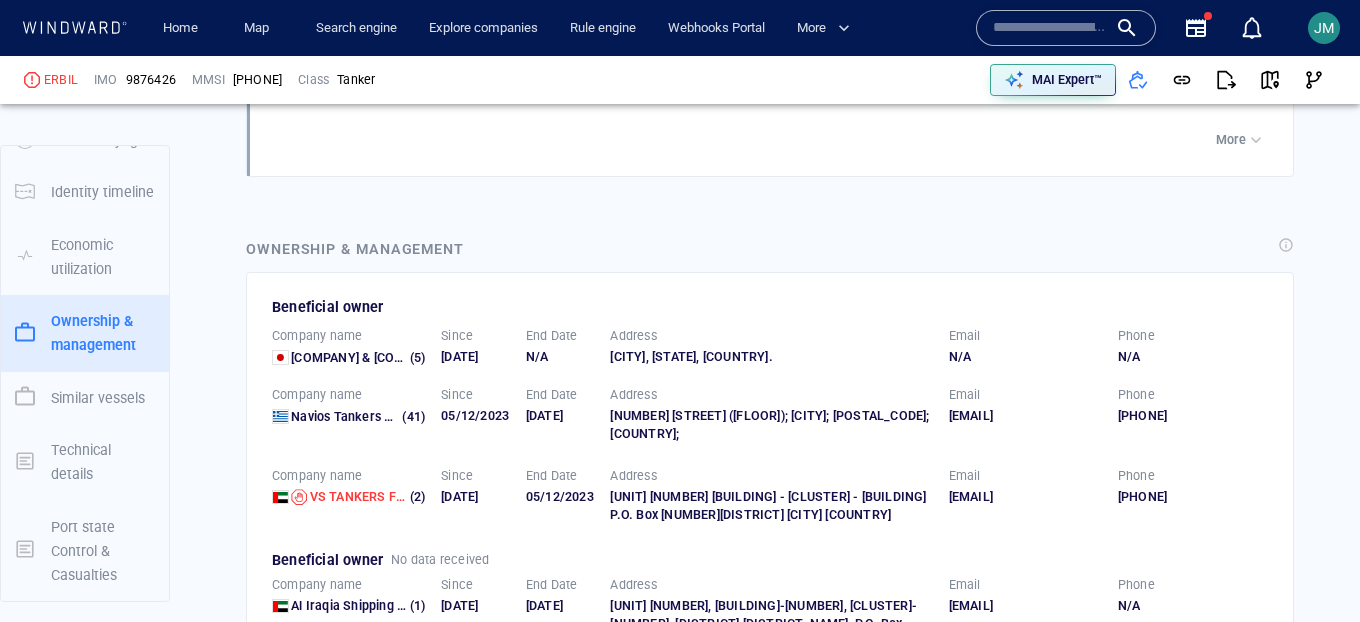 click at bounding box center [1050, 28] 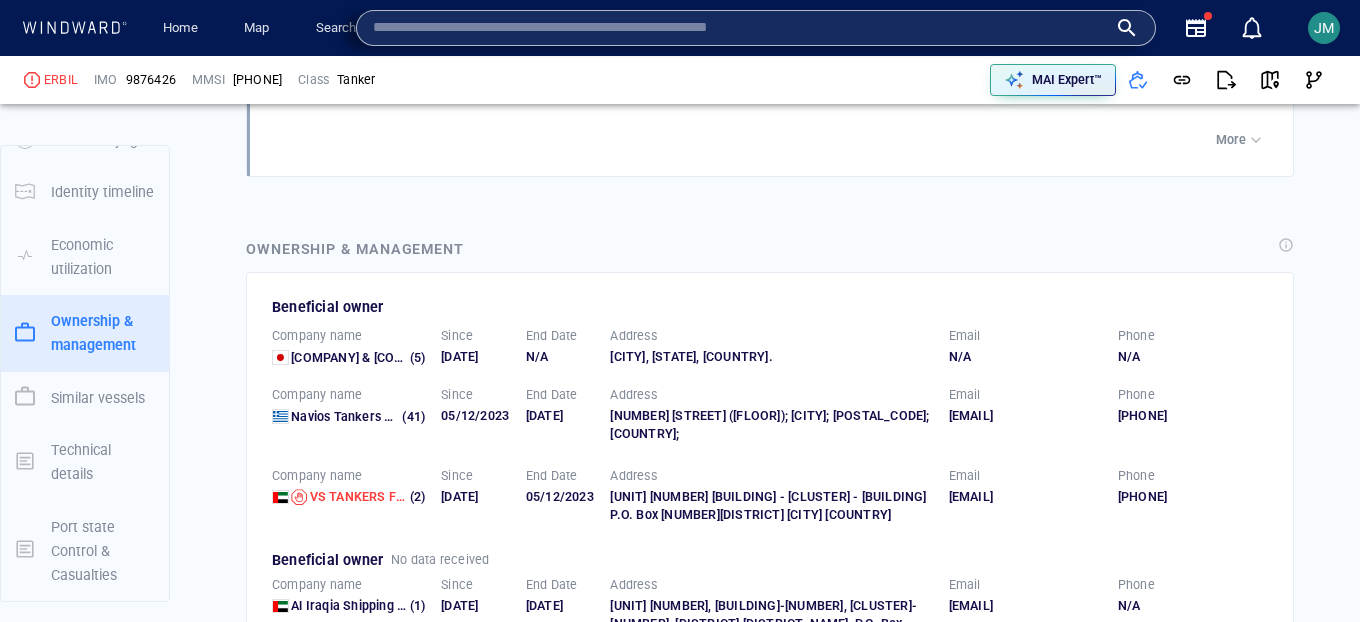 paste on "*******" 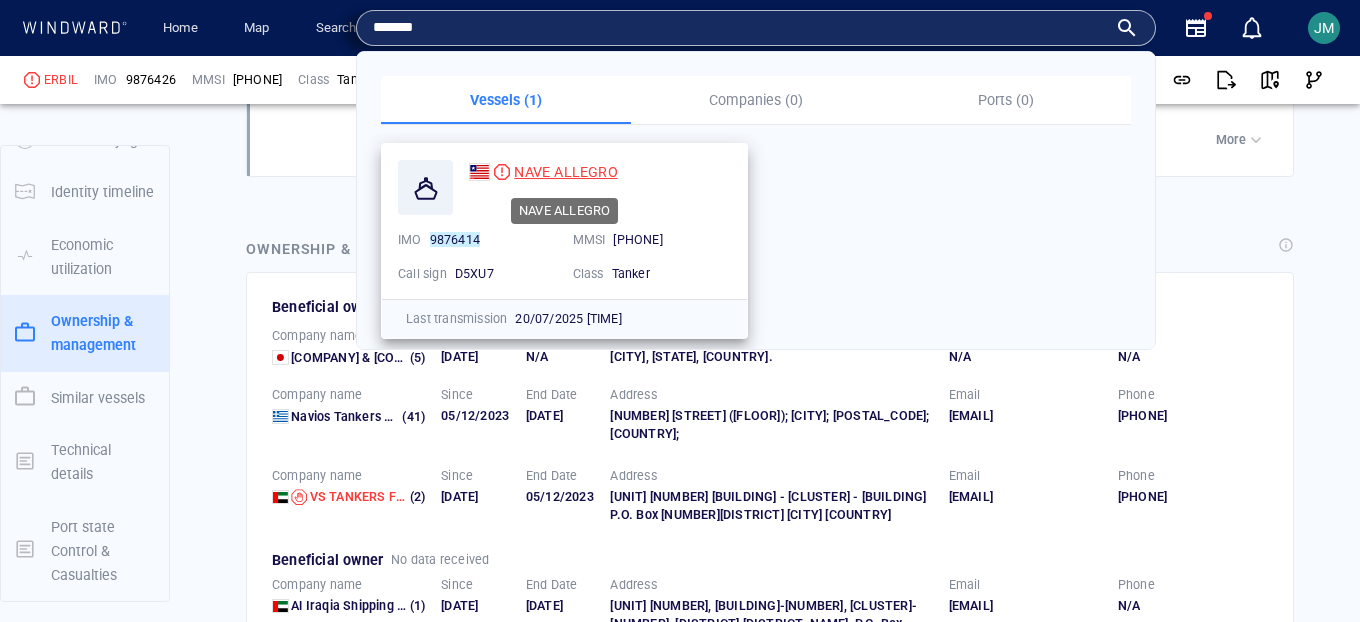 type on "*******" 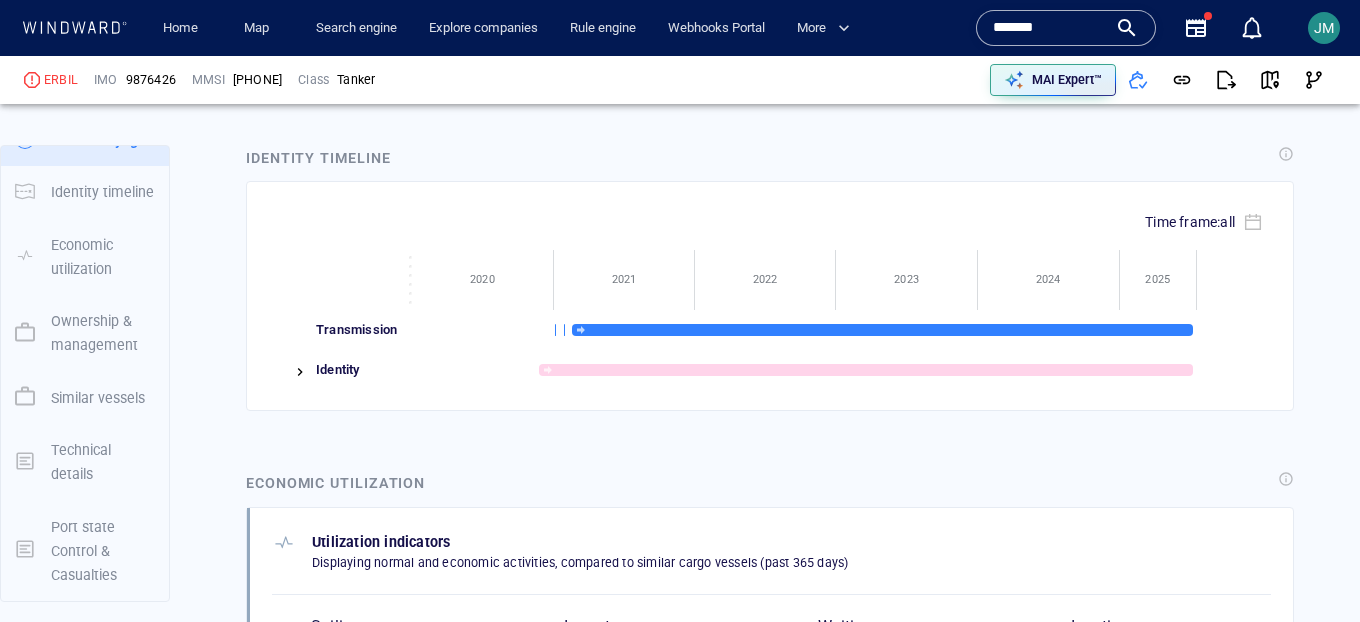 scroll, scrollTop: 782, scrollLeft: 0, axis: vertical 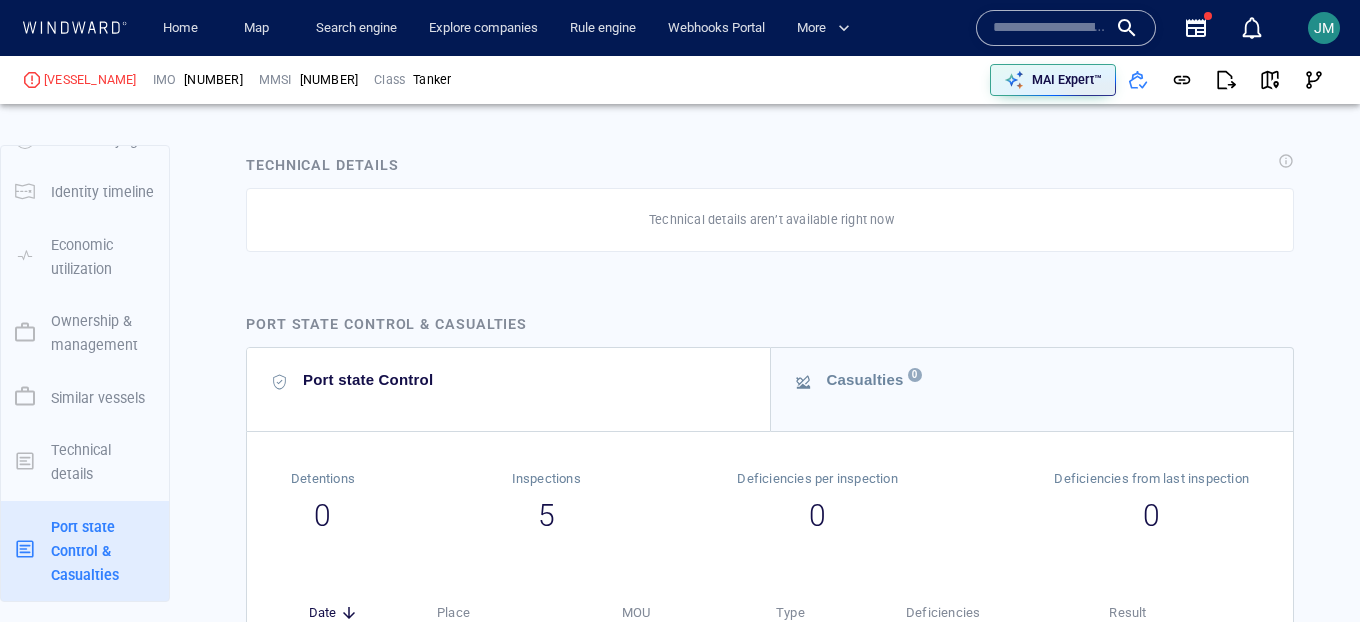 click at bounding box center (1050, 28) 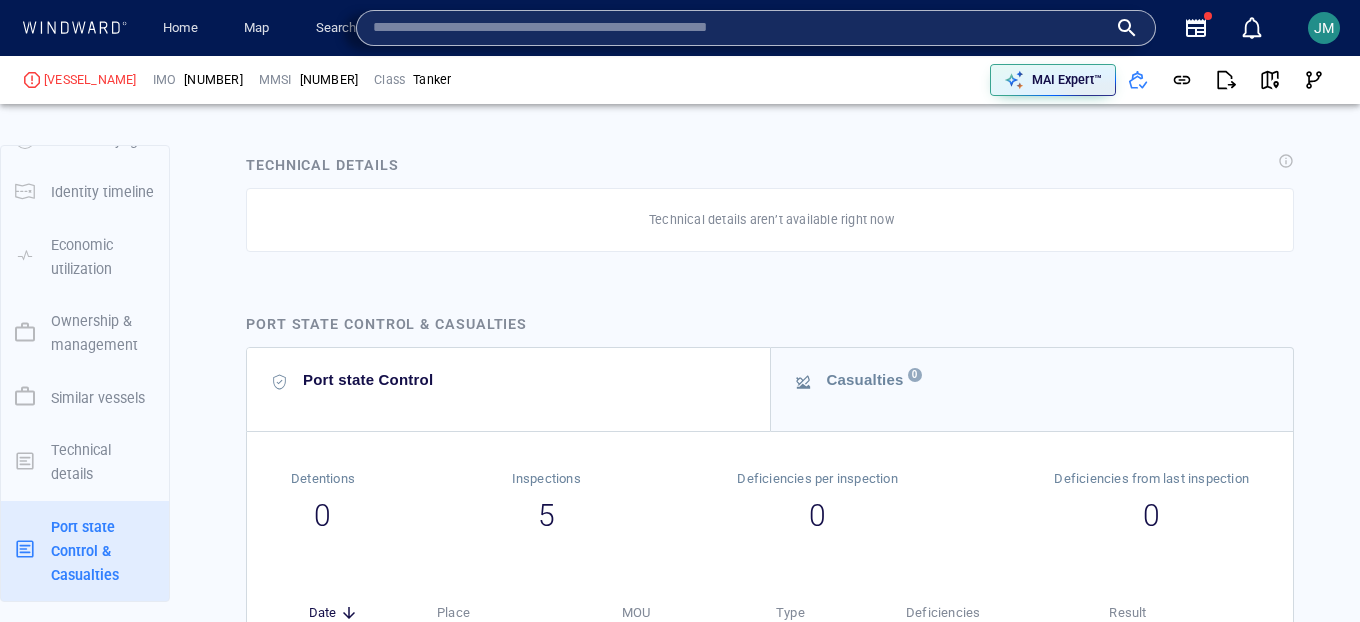 paste on "*******" 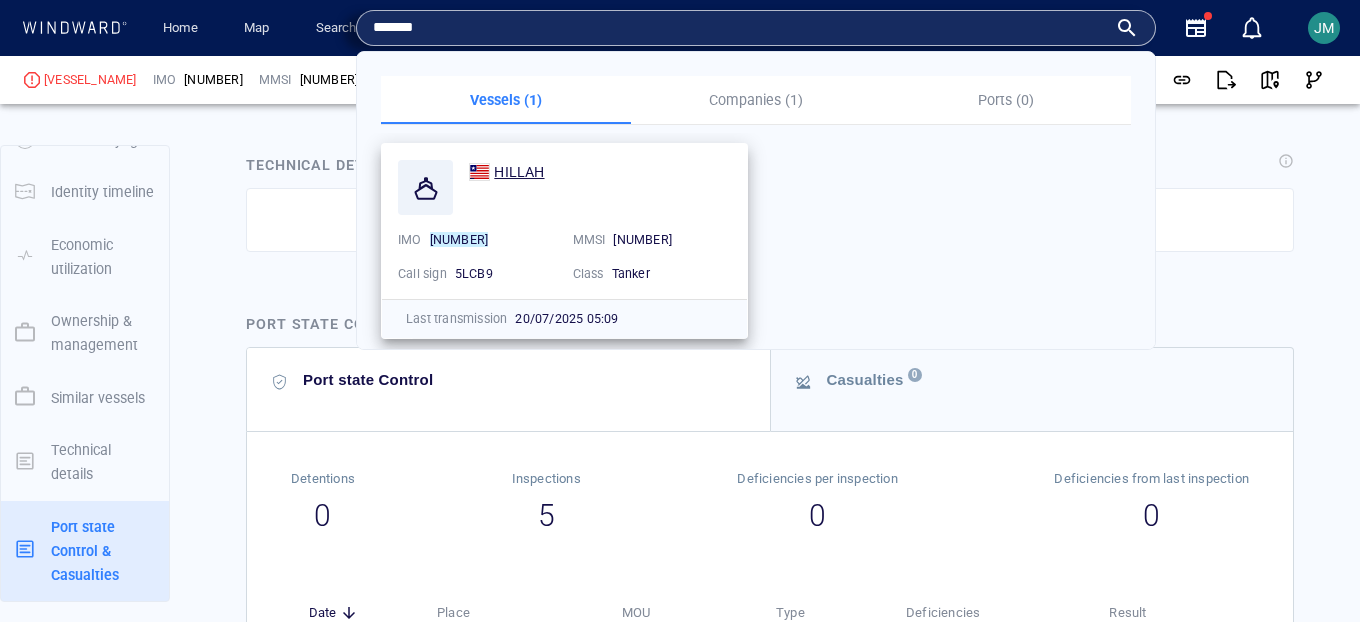 type on "*******" 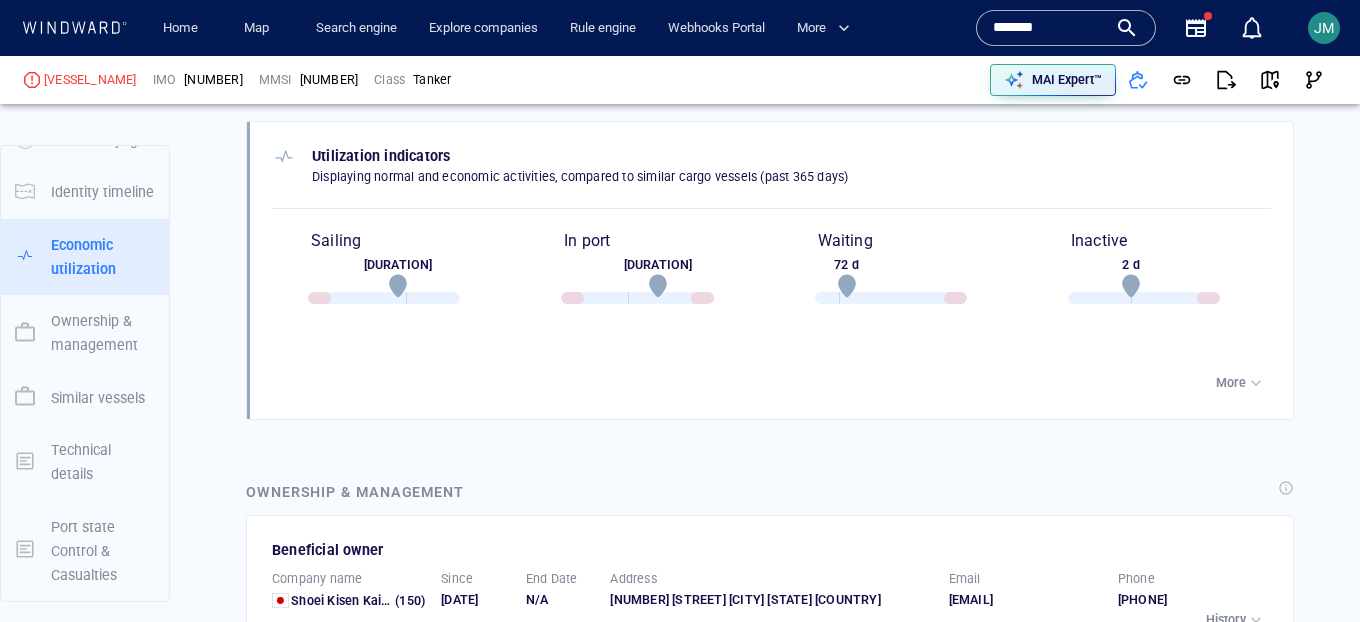scroll, scrollTop: 2357, scrollLeft: 0, axis: vertical 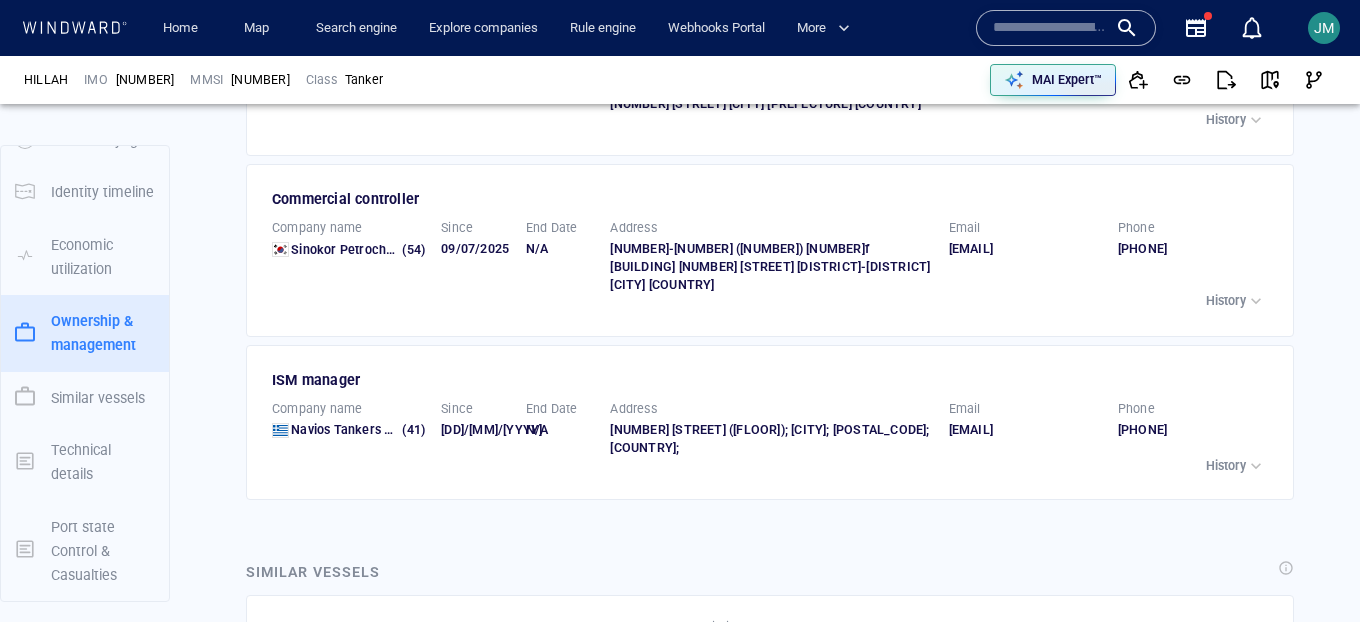 click at bounding box center [1050, 28] 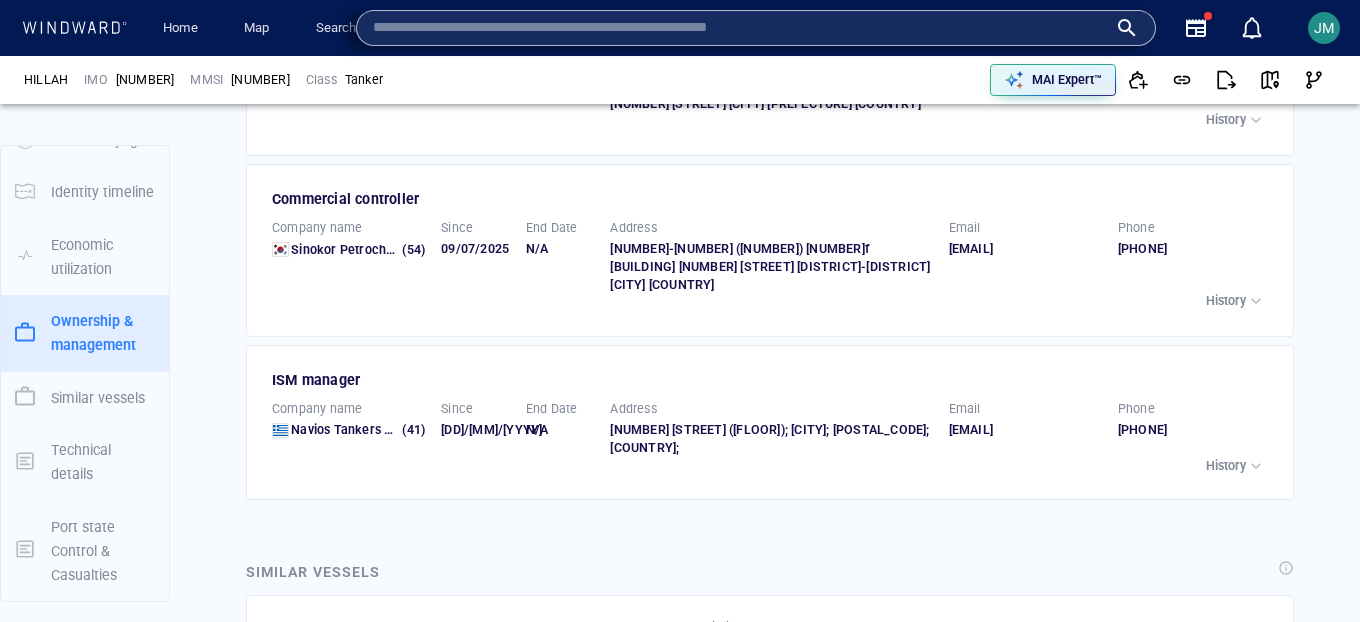 paste on "*******" 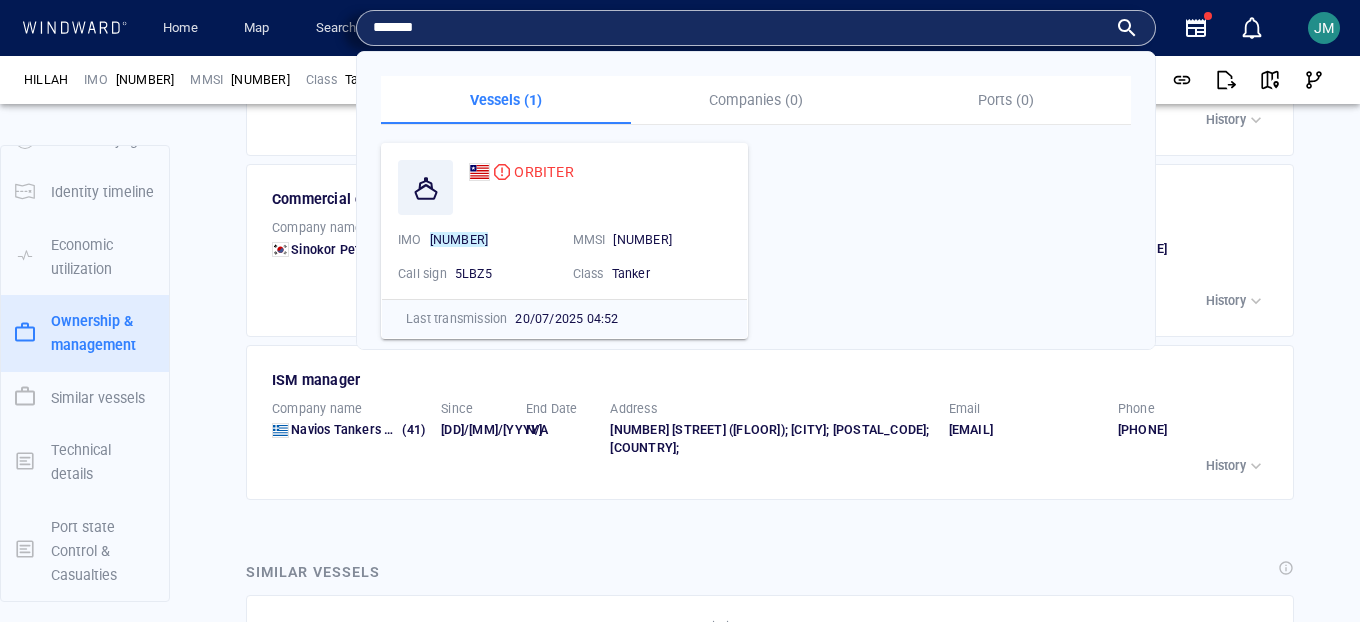 scroll, scrollTop: 3510, scrollLeft: 0, axis: vertical 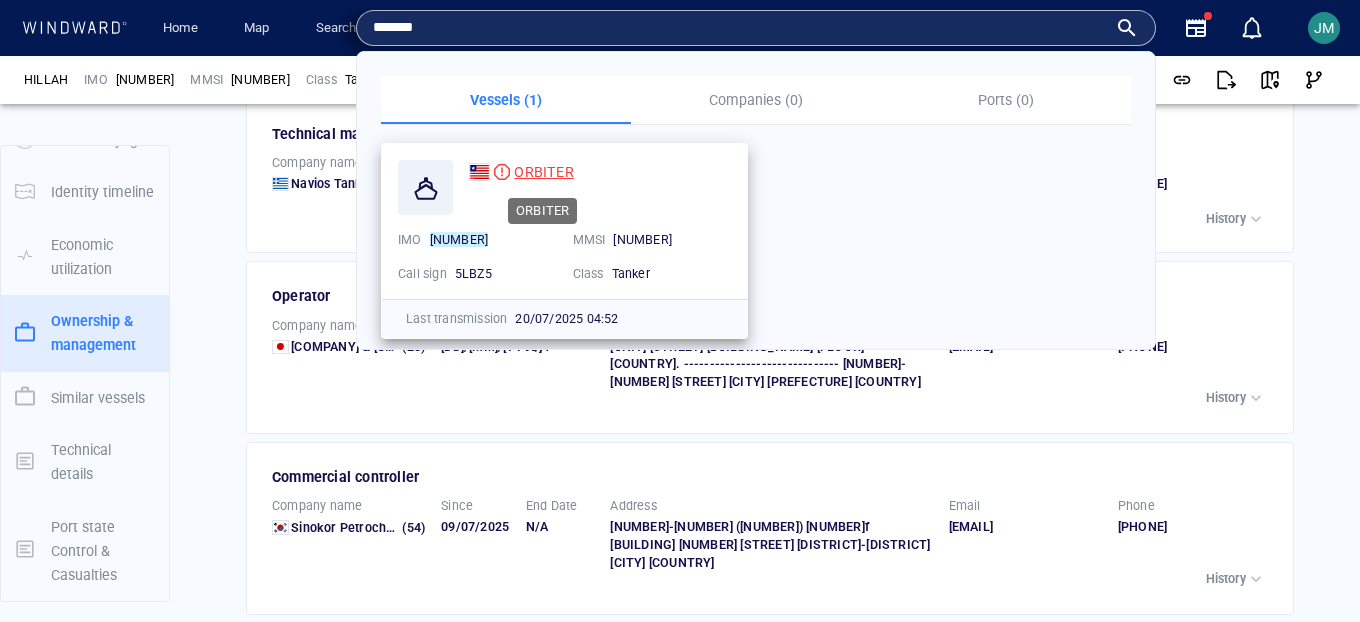 type on "*******" 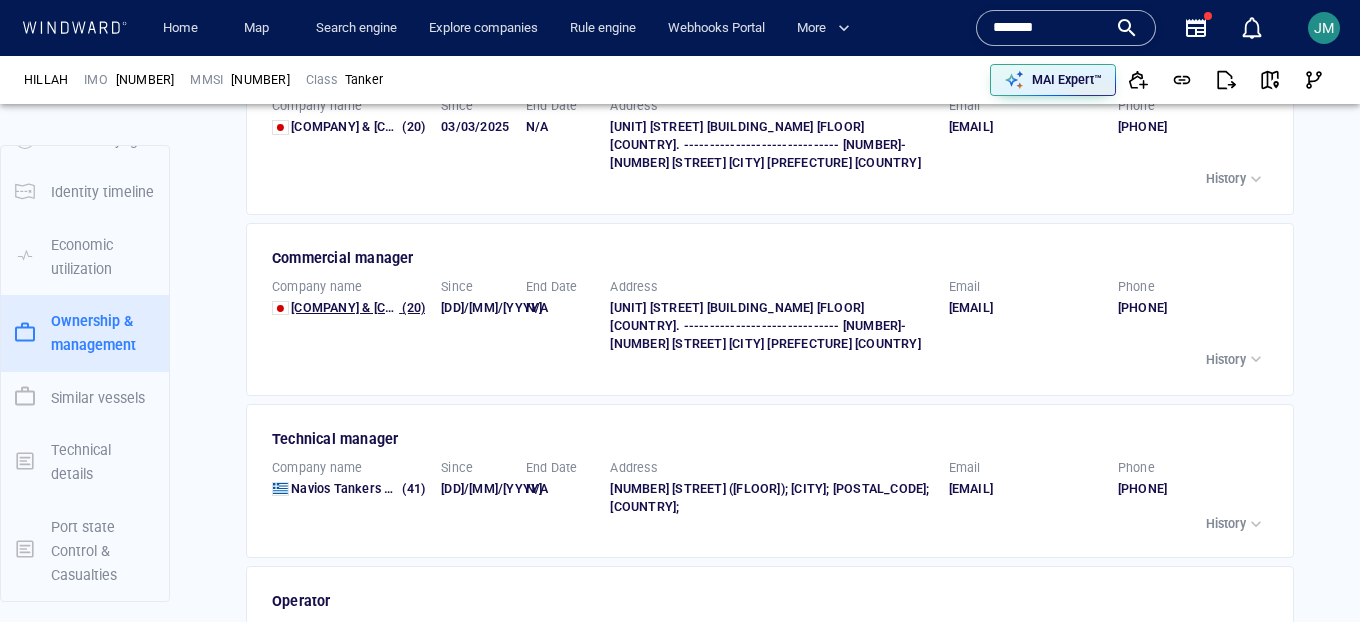 scroll, scrollTop: 3116, scrollLeft: 0, axis: vertical 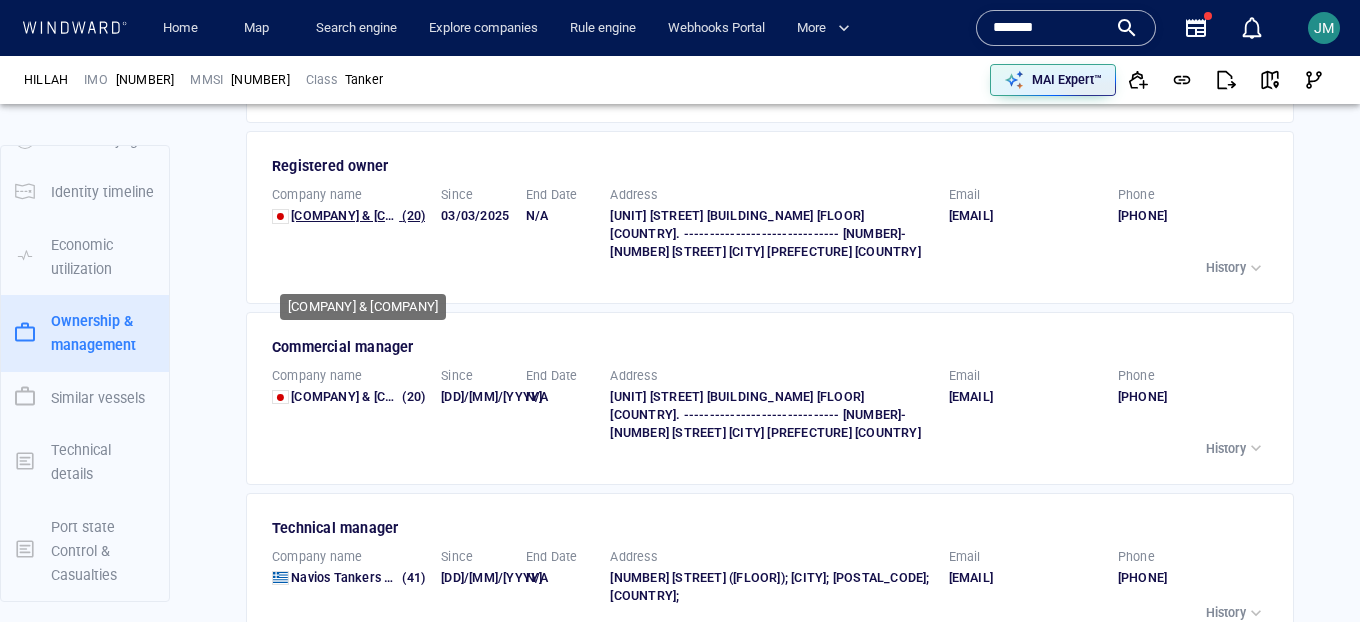 click on "Shoei Kisen Kaisha Ltd. & Paraiso Shipping Sa" at bounding box center [366, 215] 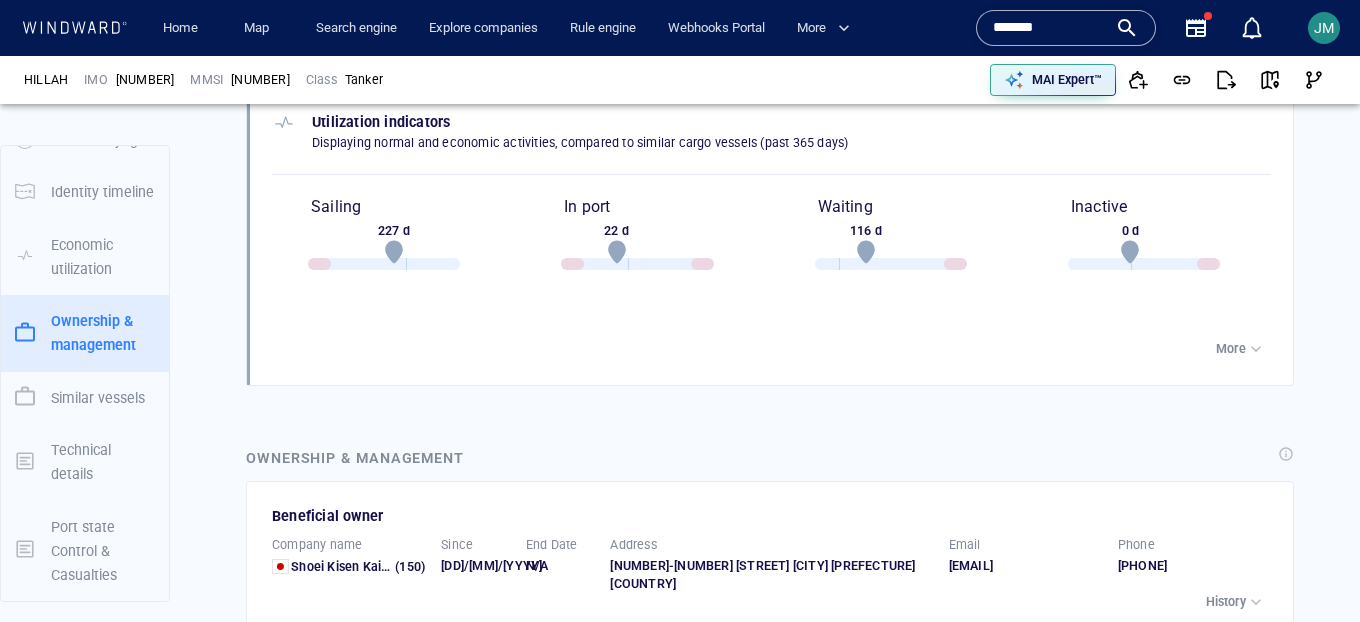 scroll, scrollTop: 1110, scrollLeft: 0, axis: vertical 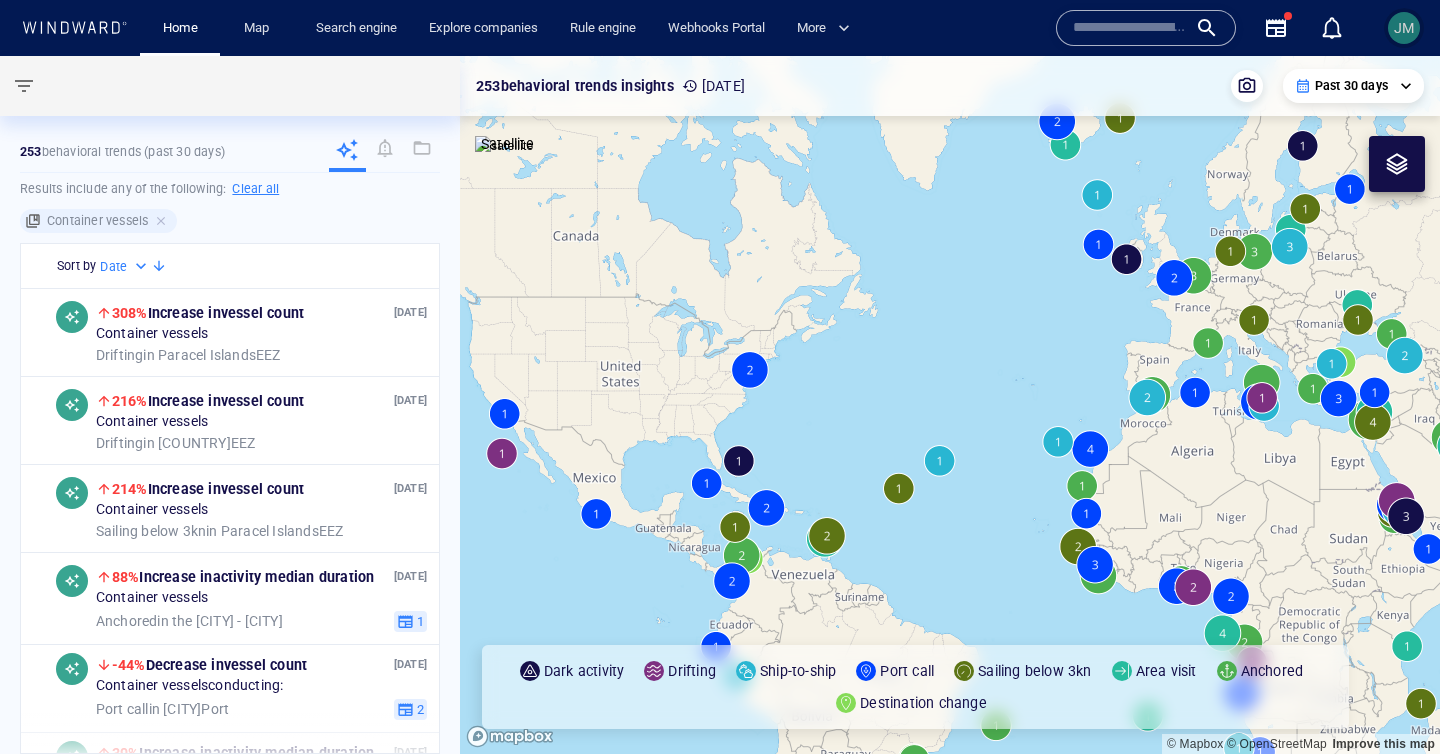 click on "JM" at bounding box center [1404, 28] 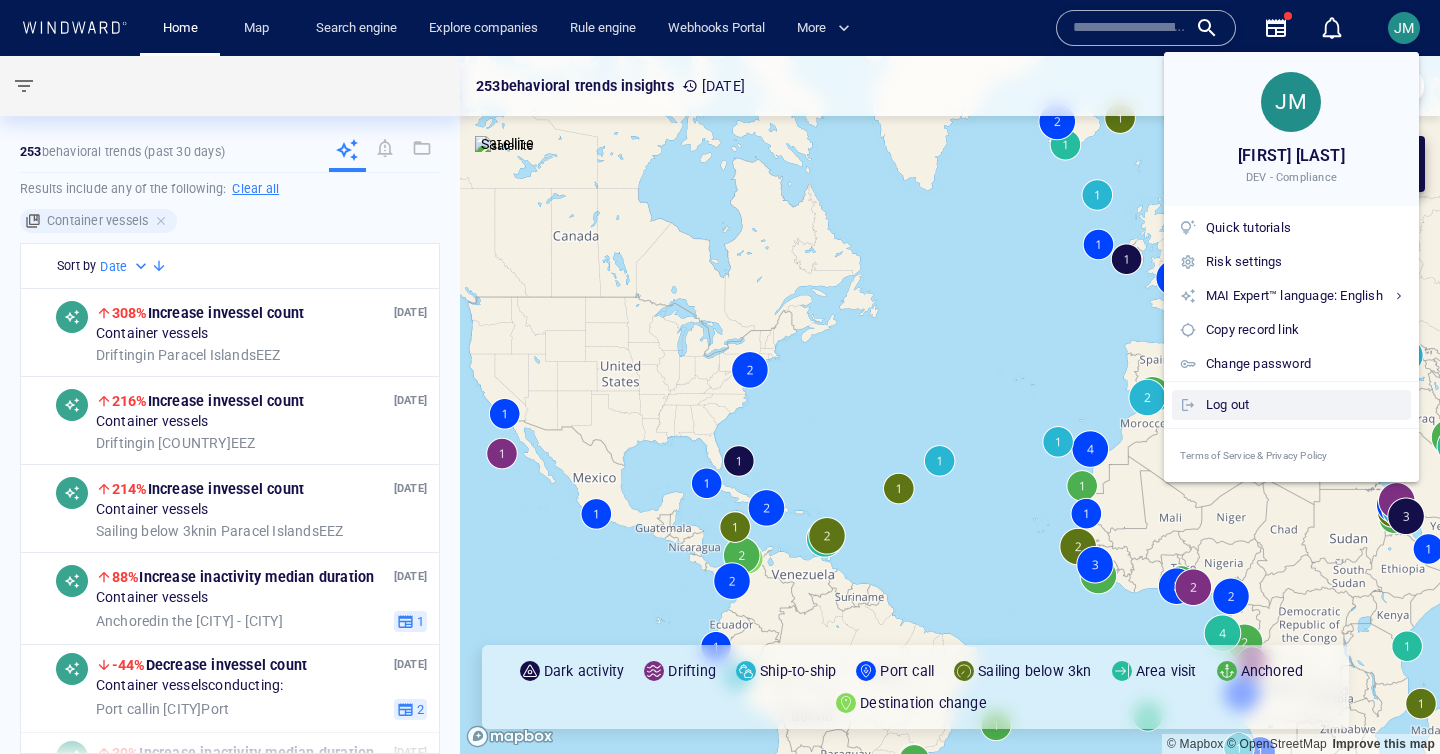 click on "Log out" at bounding box center [1304, 405] 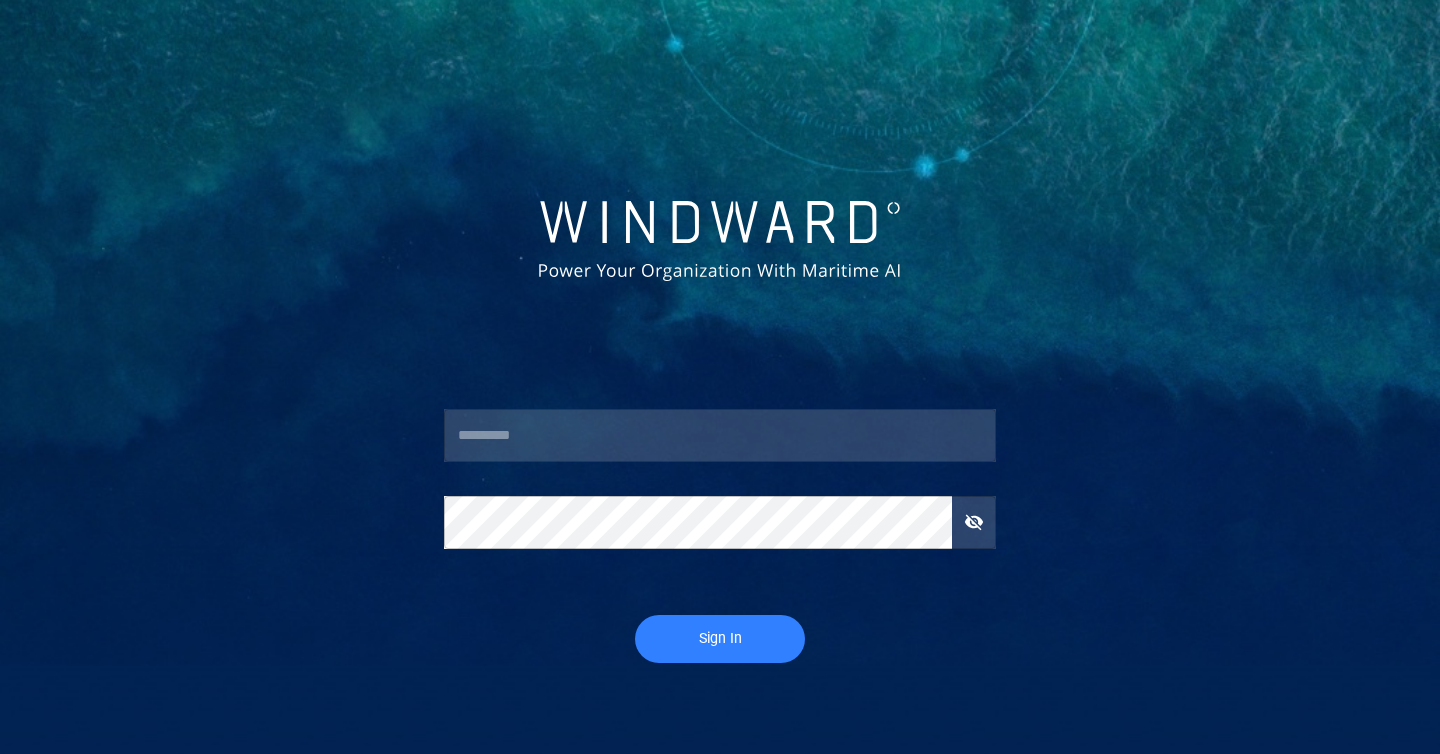 click at bounding box center (720, 436) 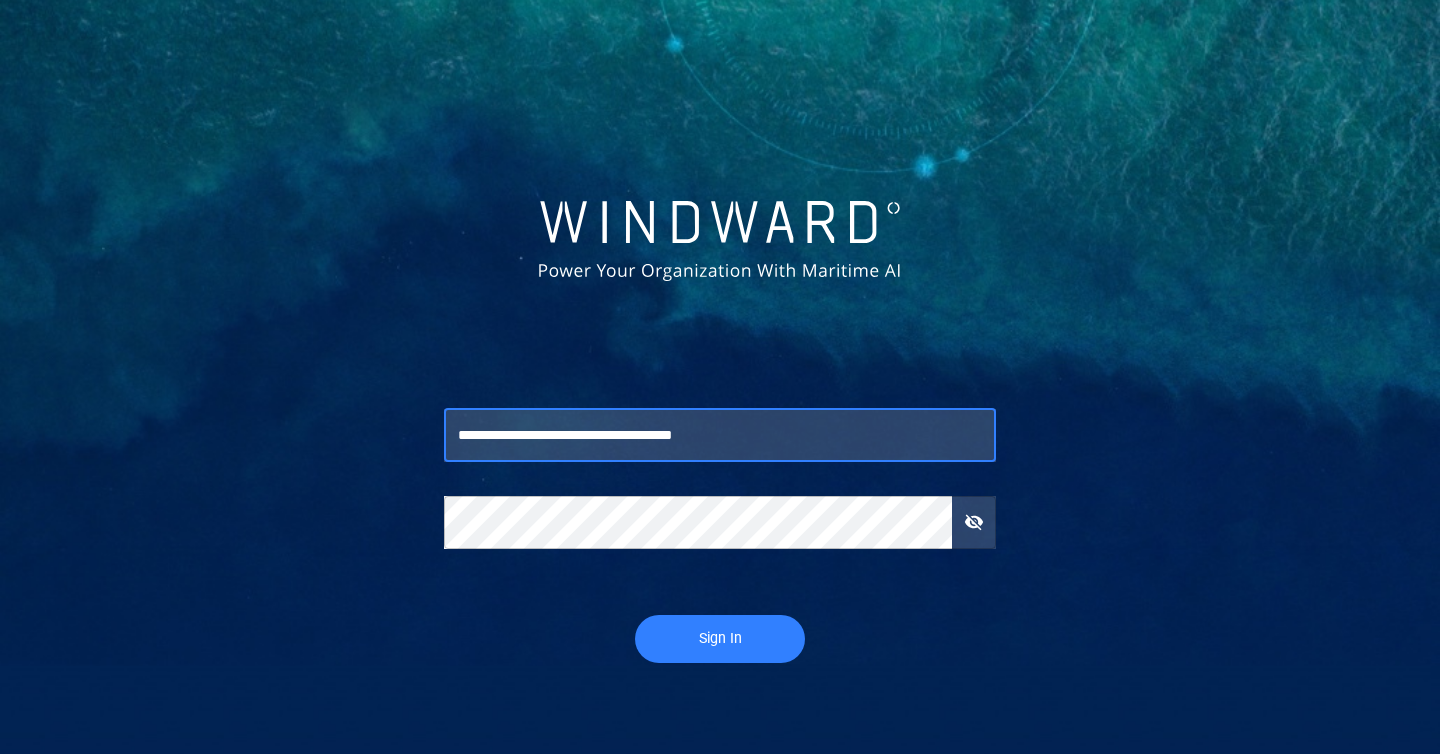type on "**********" 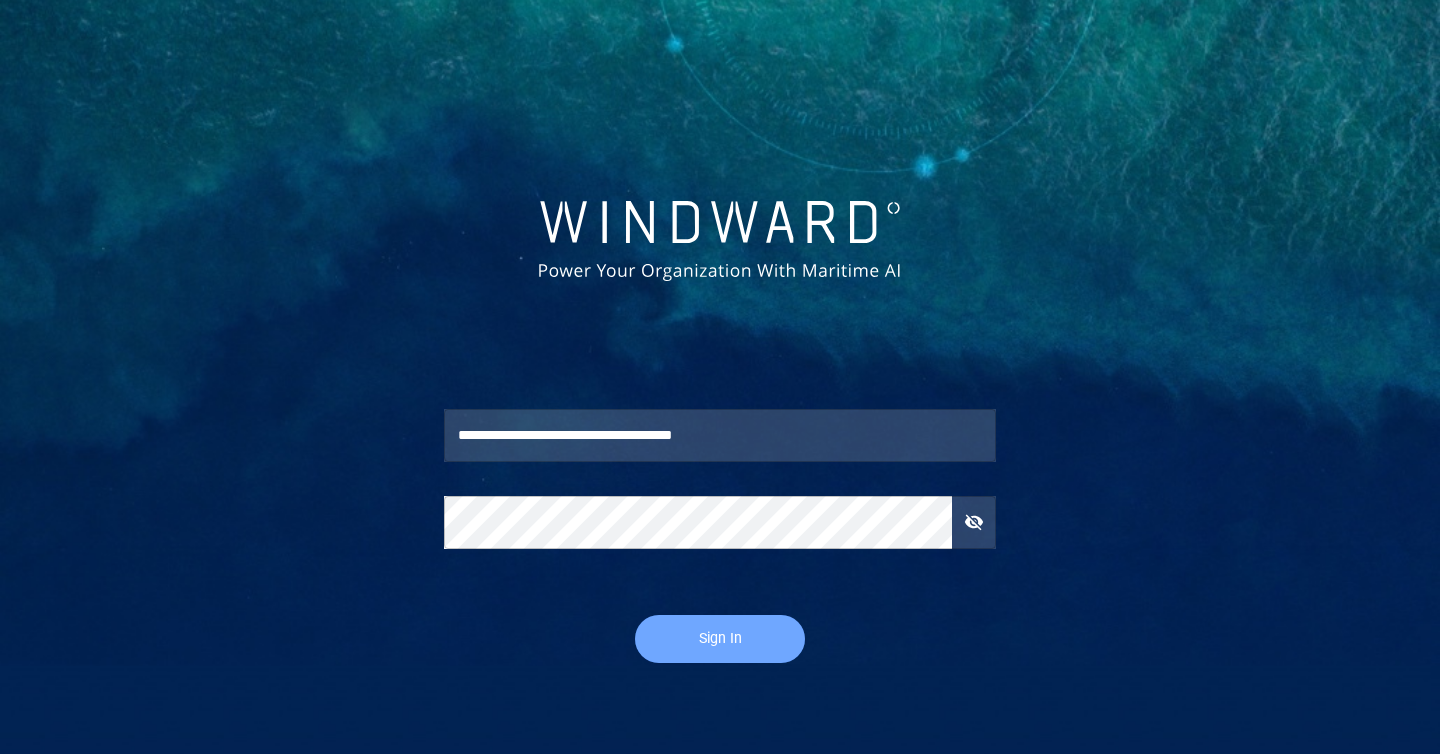 click on "Sign In" at bounding box center [720, 638] 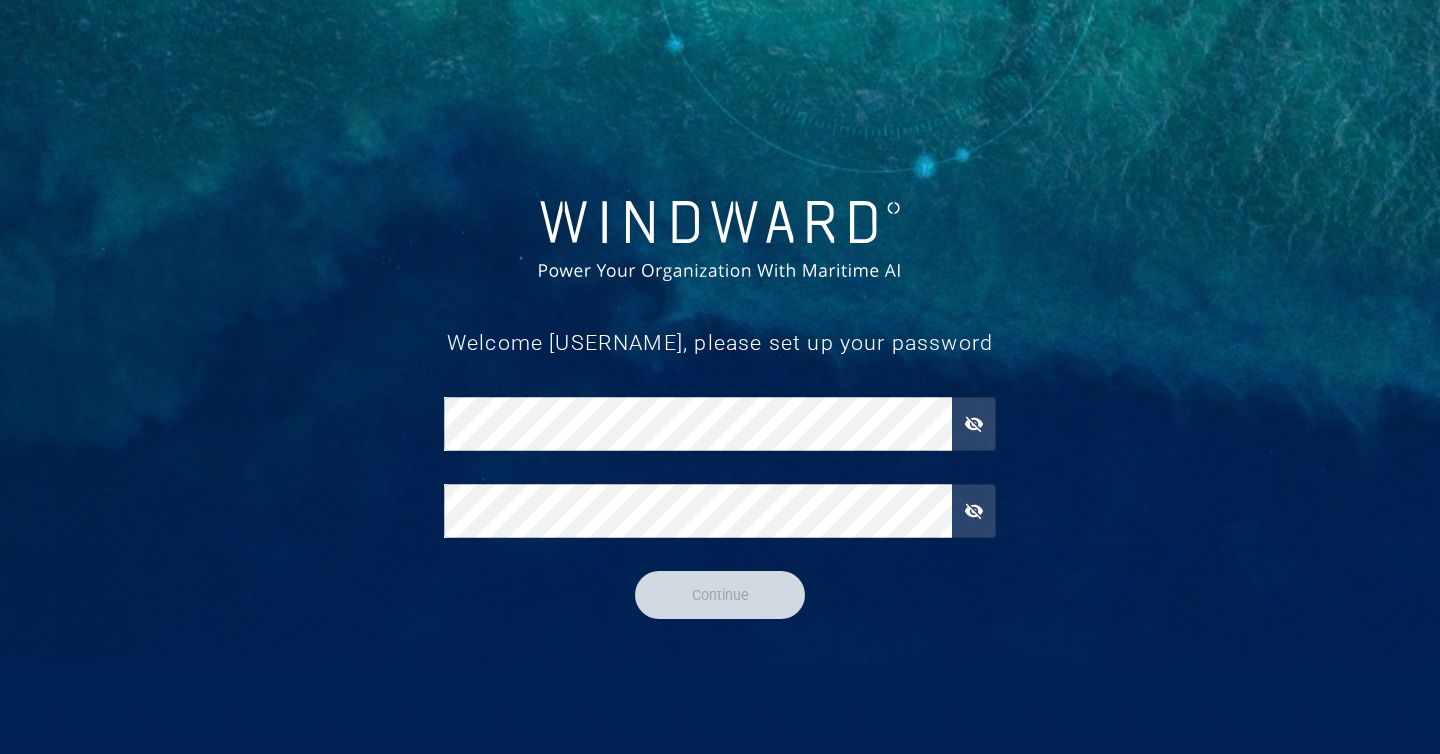 click on "Welcome [USERNAME], please set up your password" at bounding box center (720, 343) 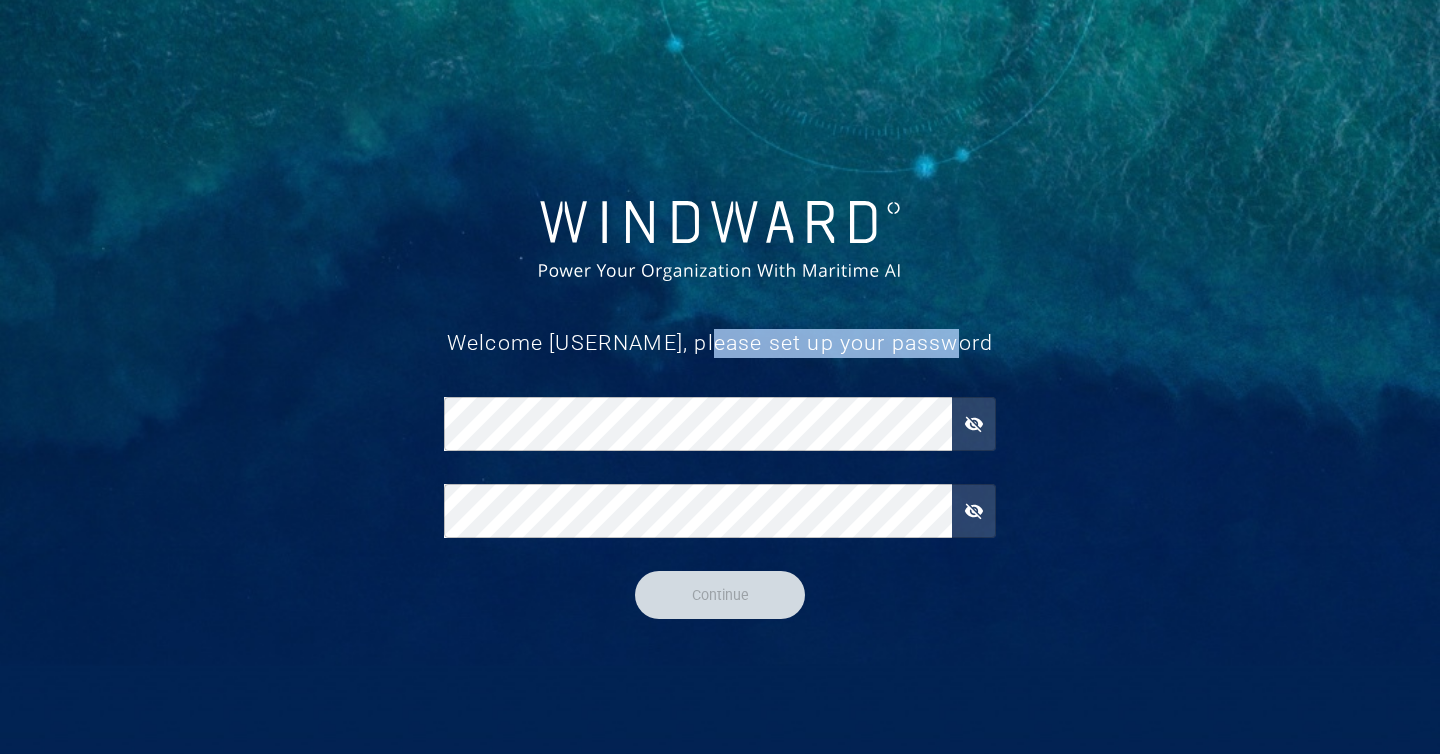 click on "Welcome [USERNAME], please set up your password" at bounding box center (720, 343) 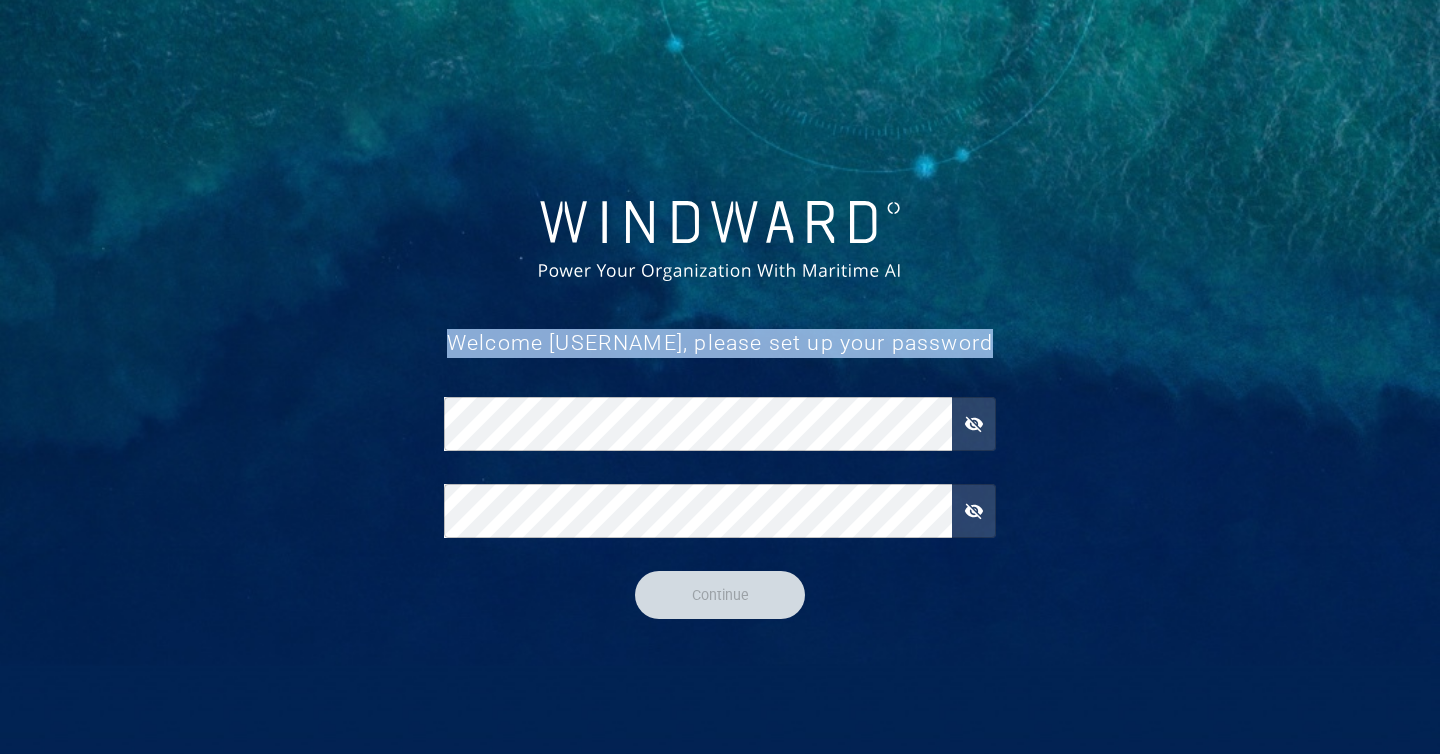 click on "Welcome [USERNAME], please set up your password" at bounding box center (720, 343) 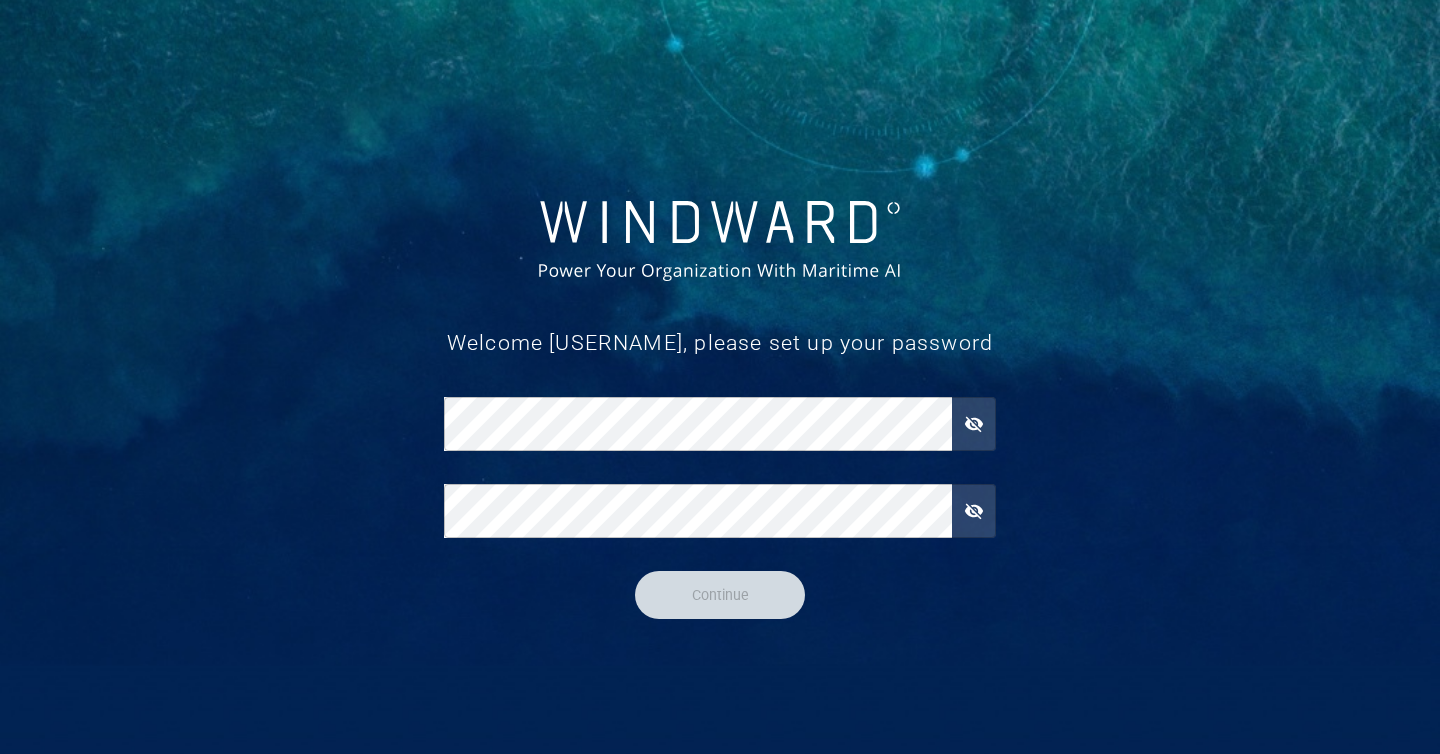 click on "Welcome [USERNAME], please set up your password" at bounding box center [720, 343] 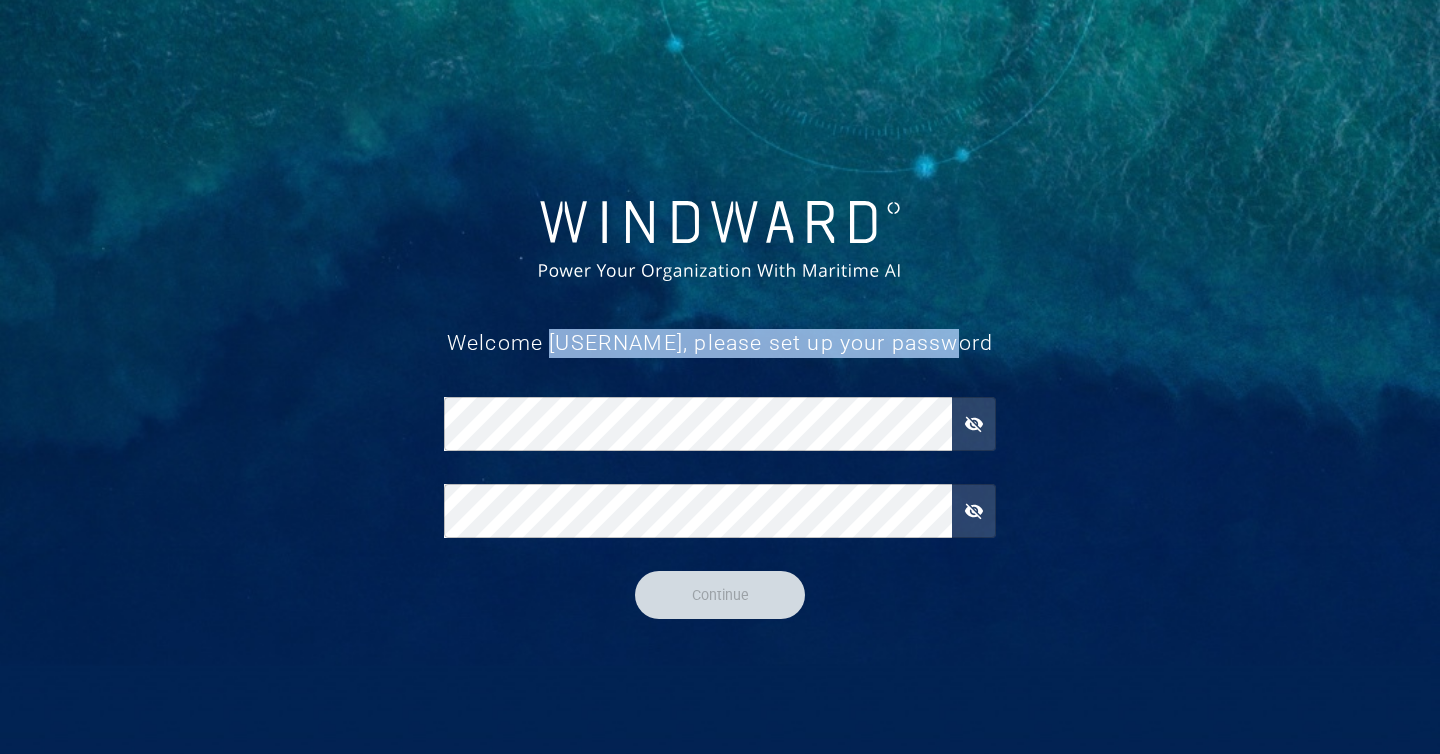 drag, startPoint x: 572, startPoint y: 342, endPoint x: 963, endPoint y: 338, distance: 391.02045 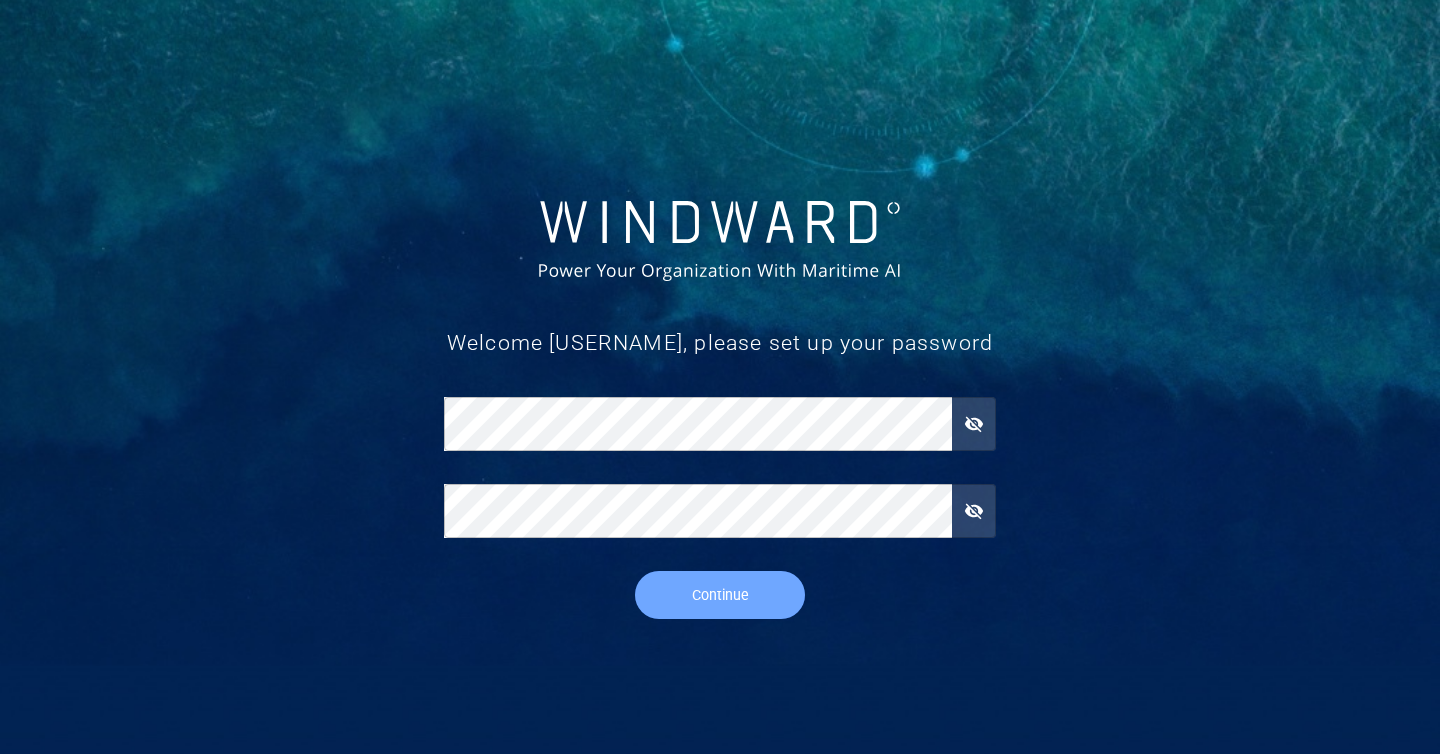 click on "Continue" at bounding box center [720, 595] 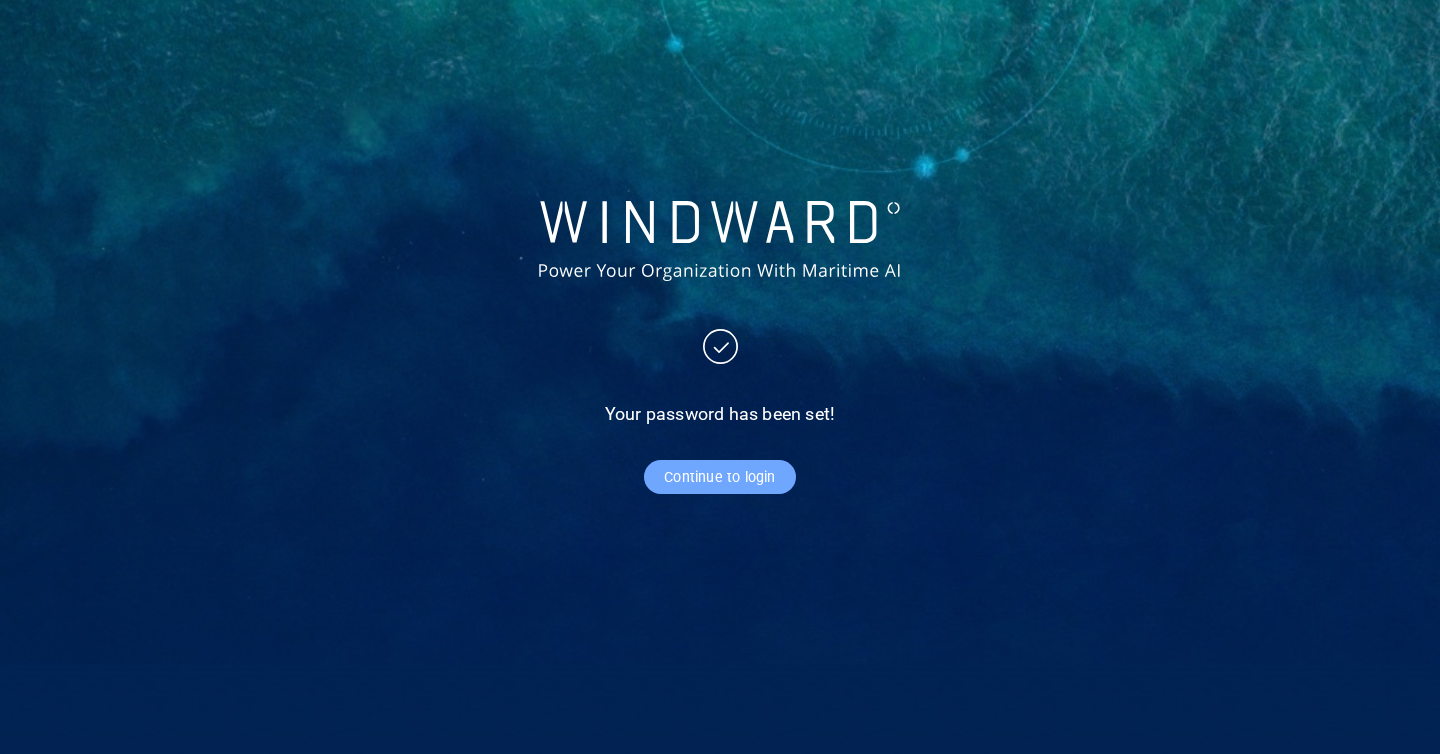 click on "Continue to login" at bounding box center [719, 477] 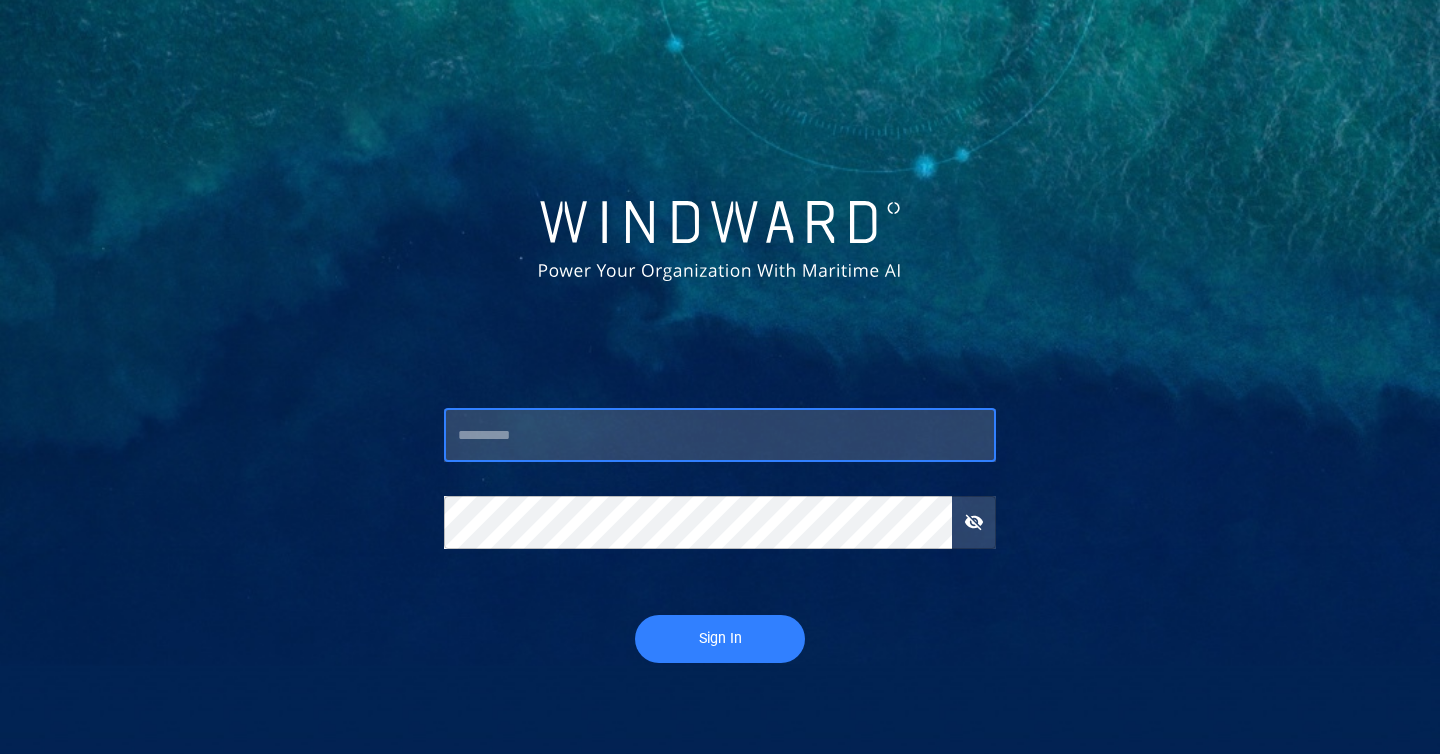 click at bounding box center [720, 436] 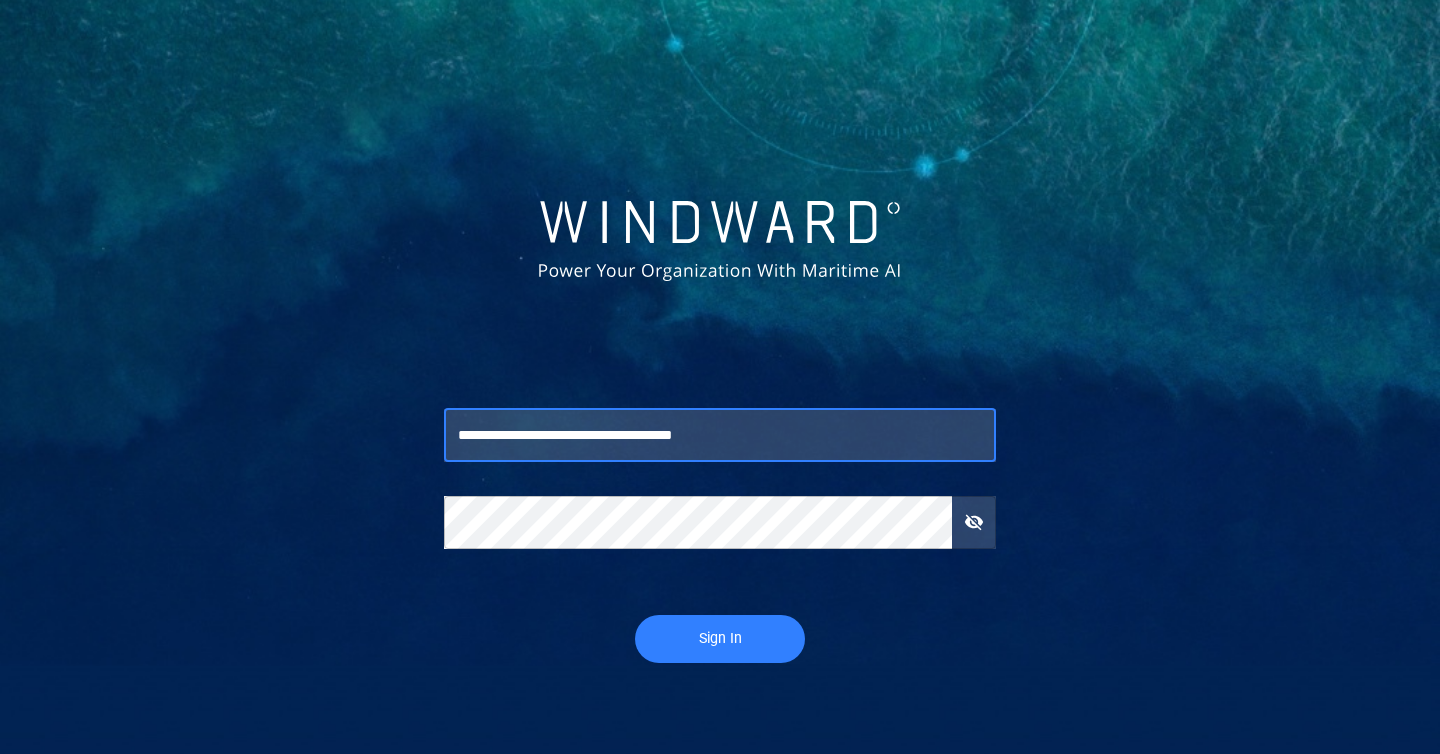 type on "**********" 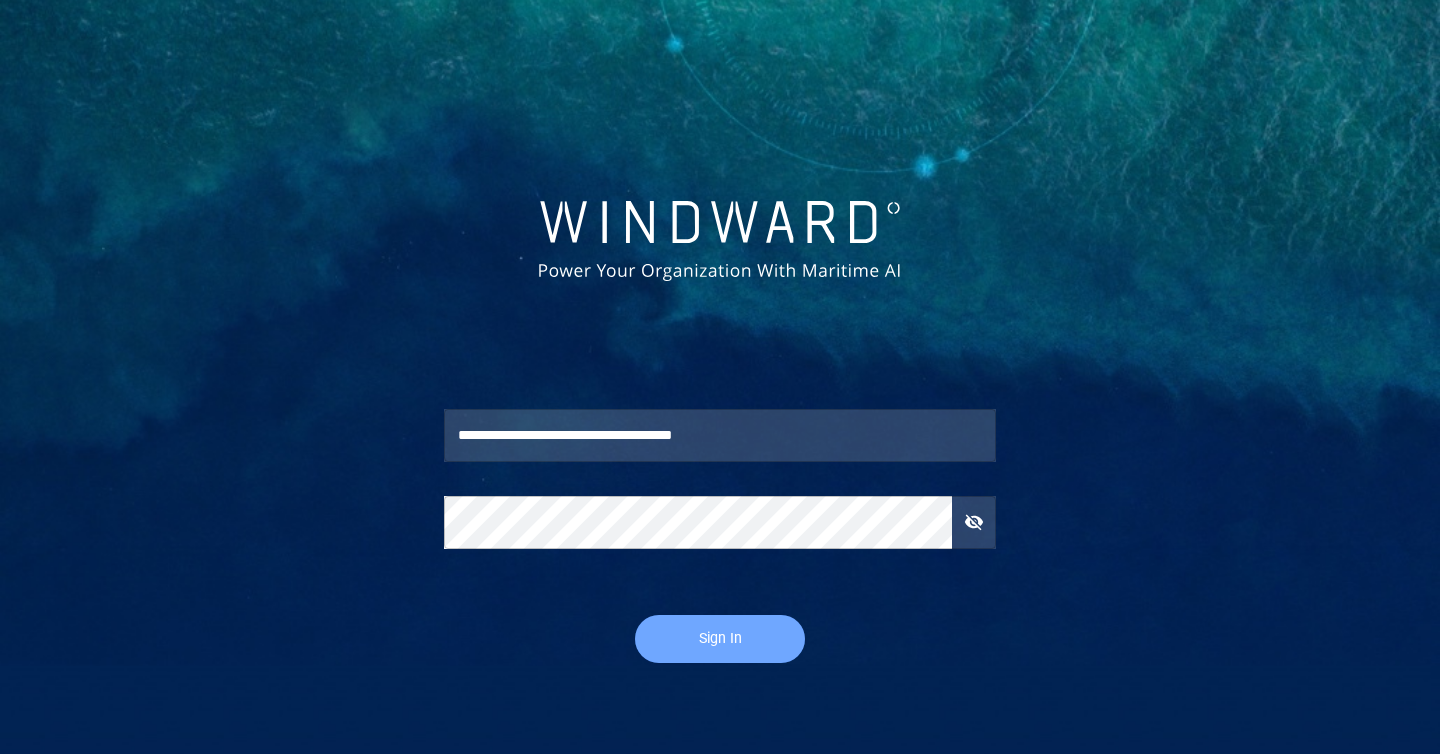 click on "Sign In" at bounding box center [720, 638] 